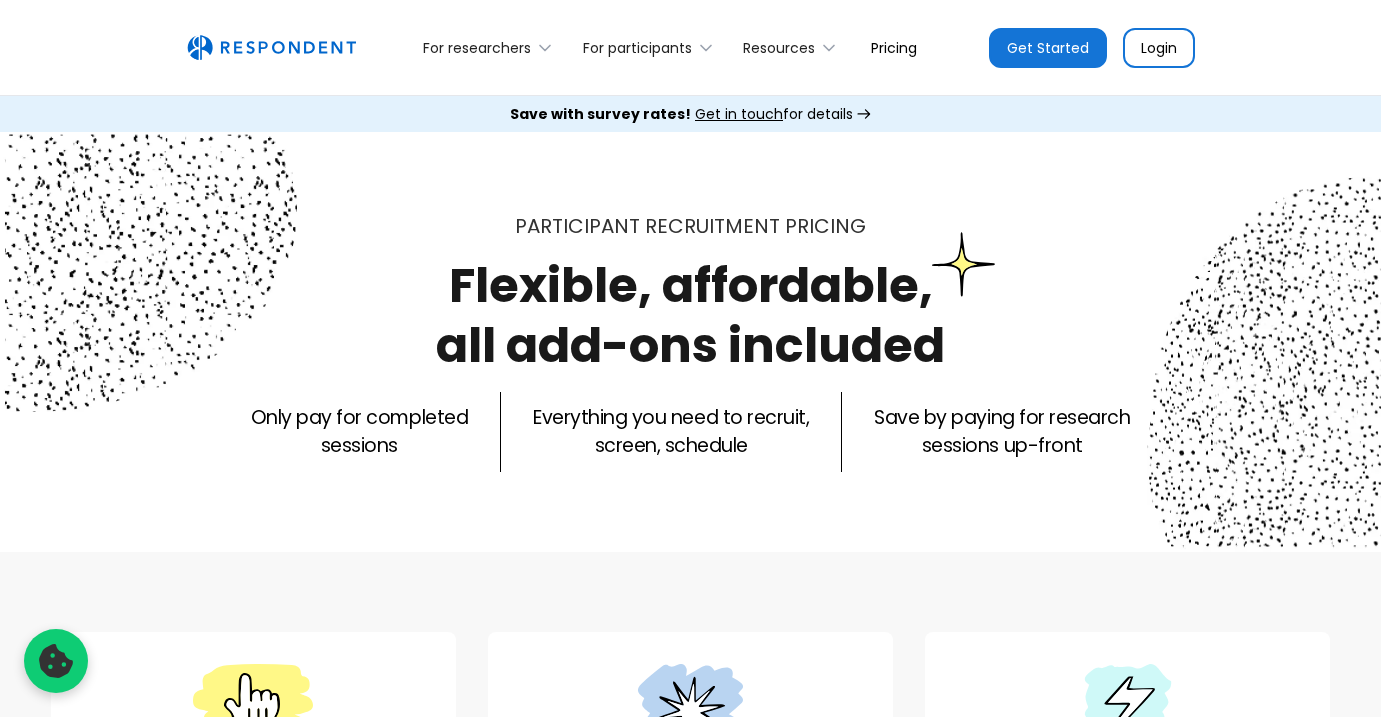 scroll, scrollTop: 1705, scrollLeft: 0, axis: vertical 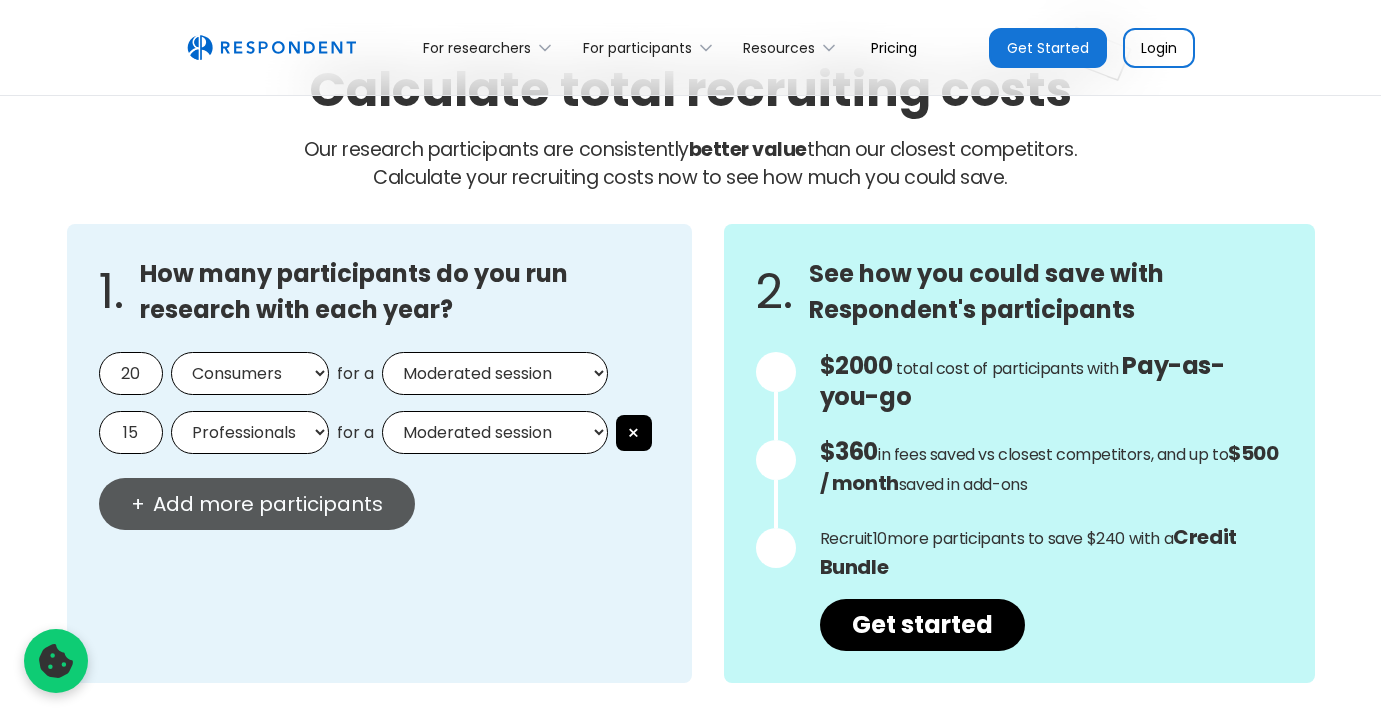 click on "+
Add more participants" at bounding box center [257, 504] 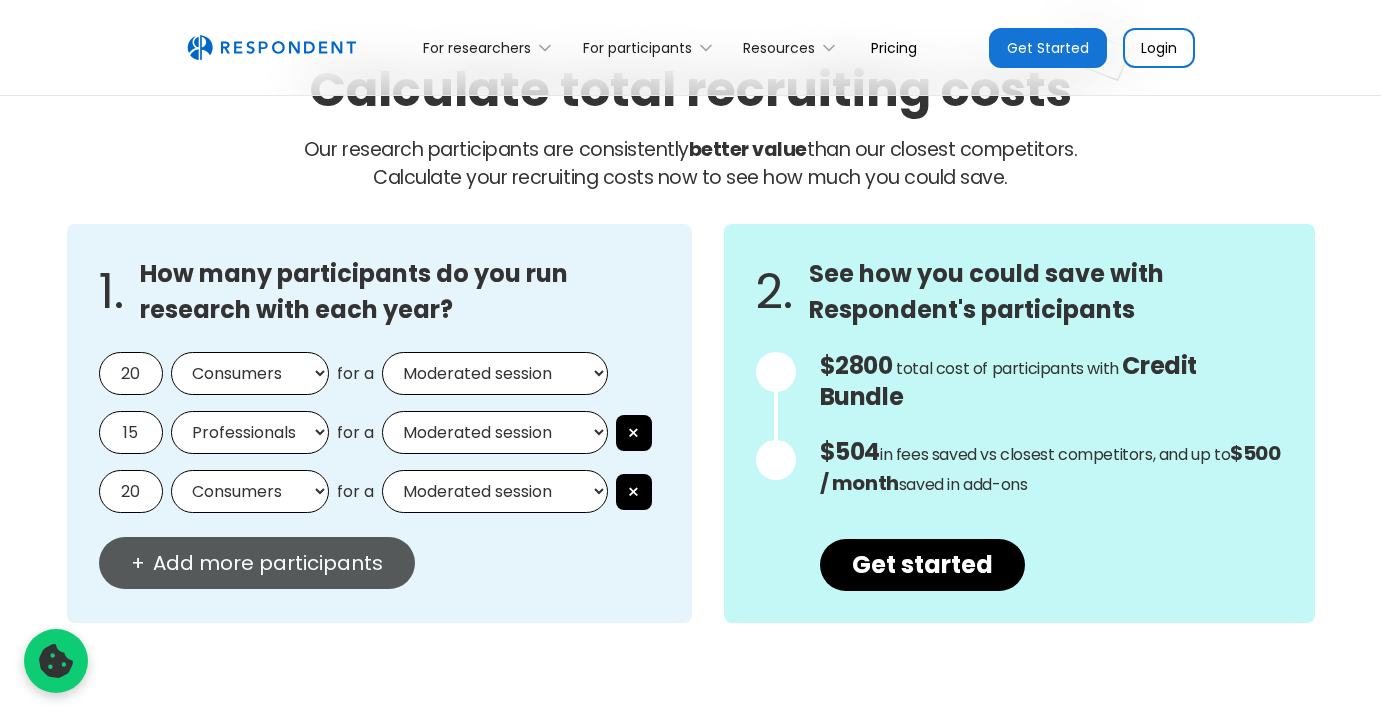 click on "+
Add more participants" at bounding box center [257, 563] 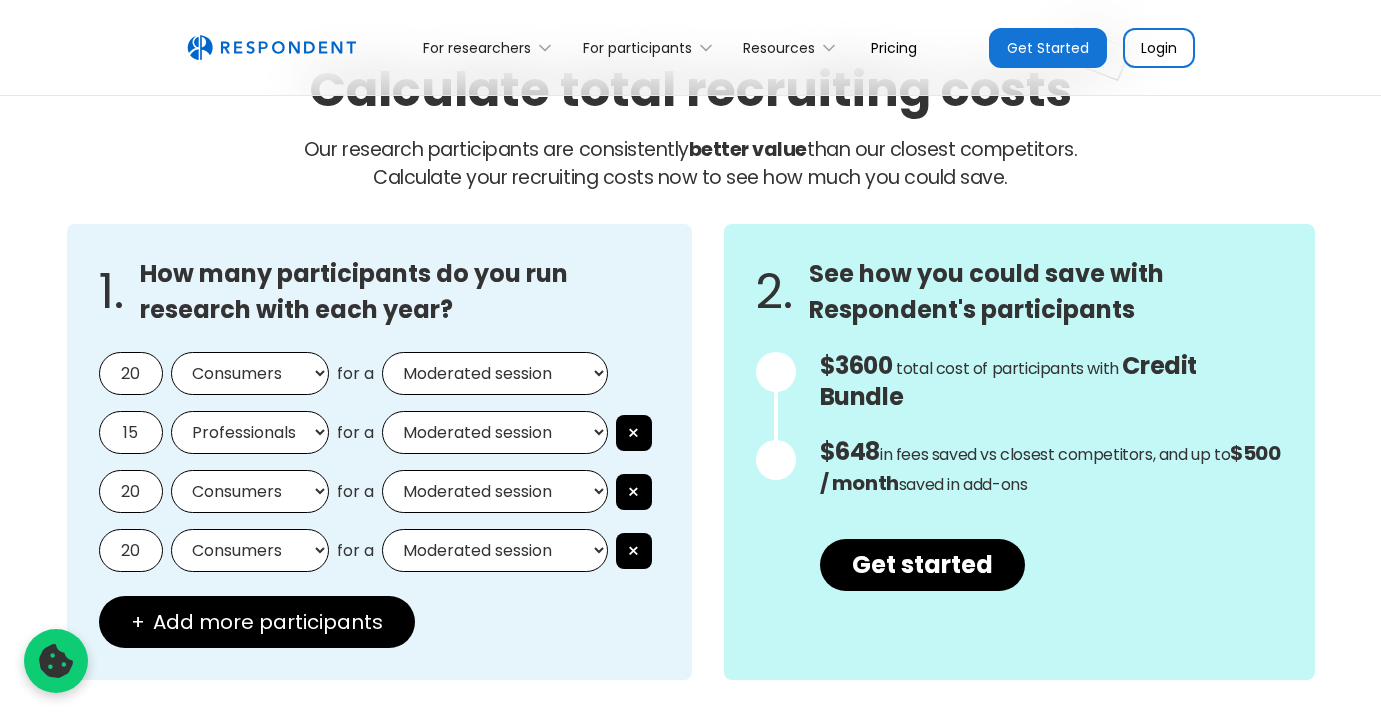 click on "Consumers
Professionals" at bounding box center [250, 550] 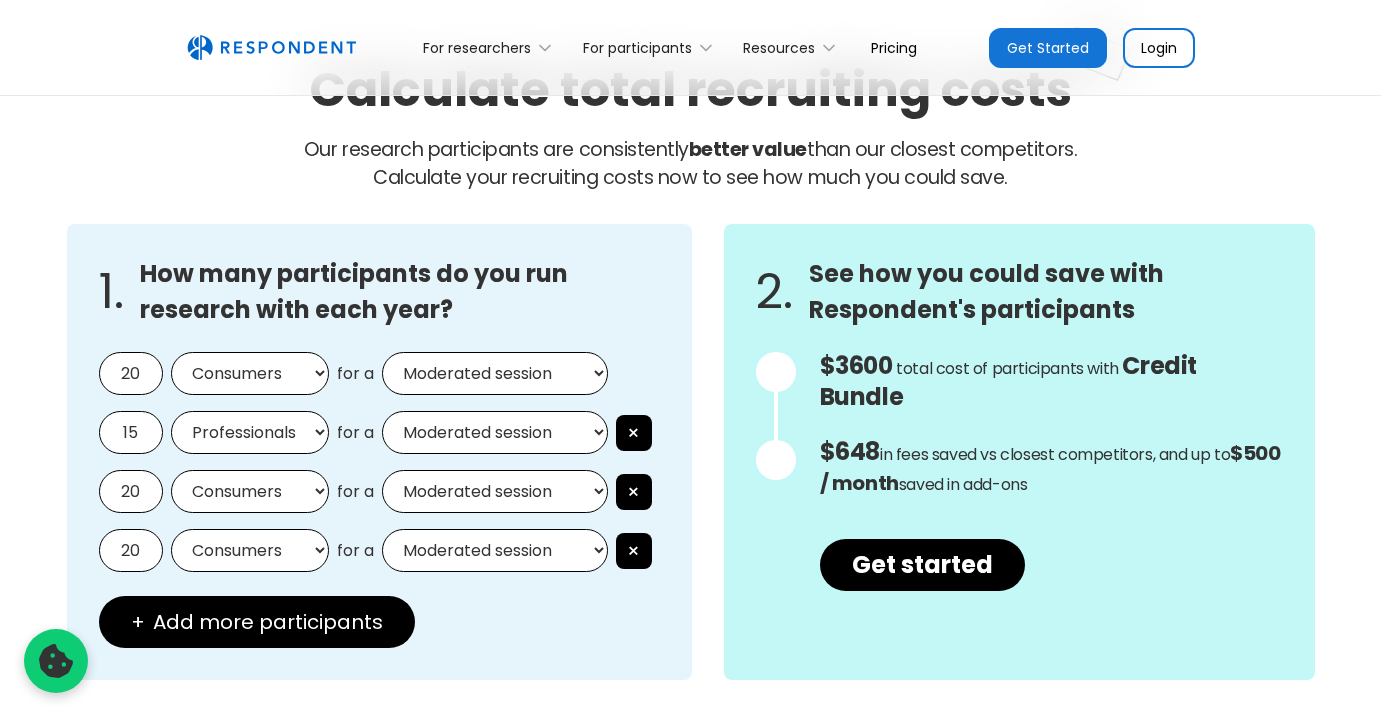select on "professionals" 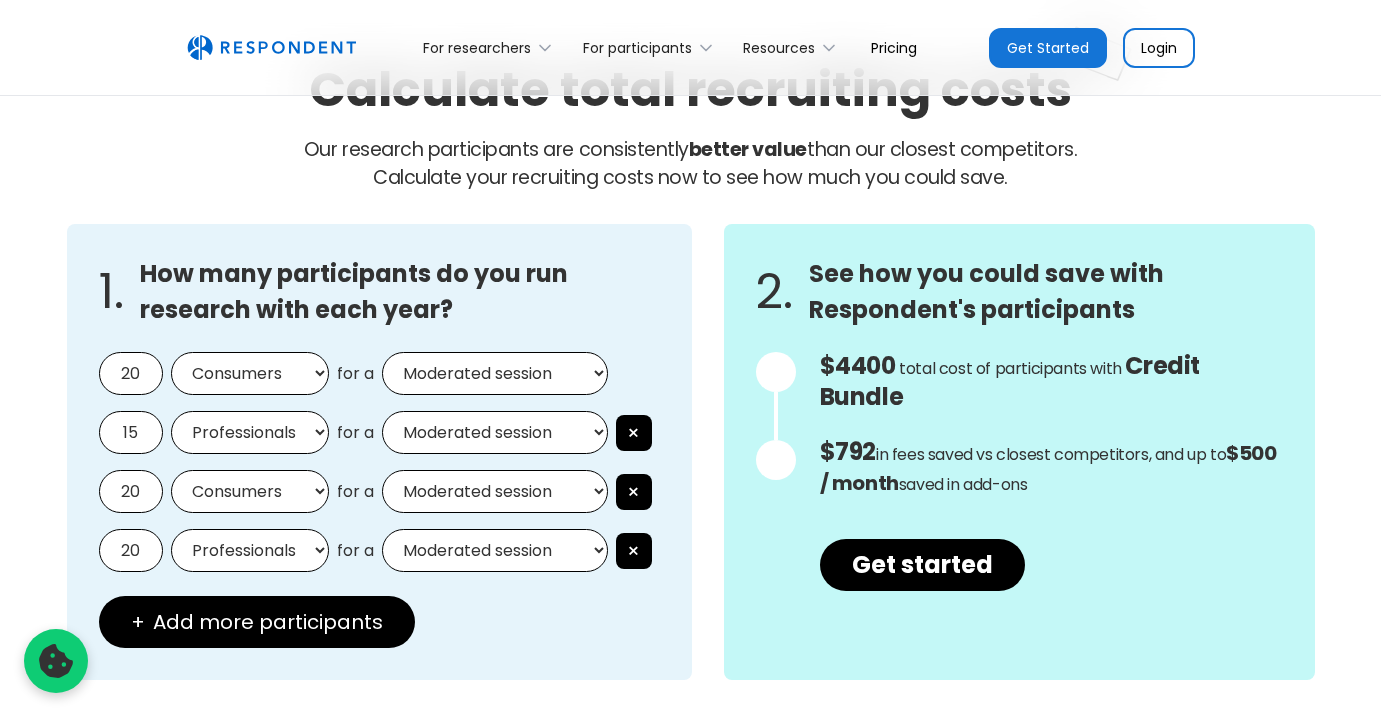click on "20" at bounding box center (131, 550) 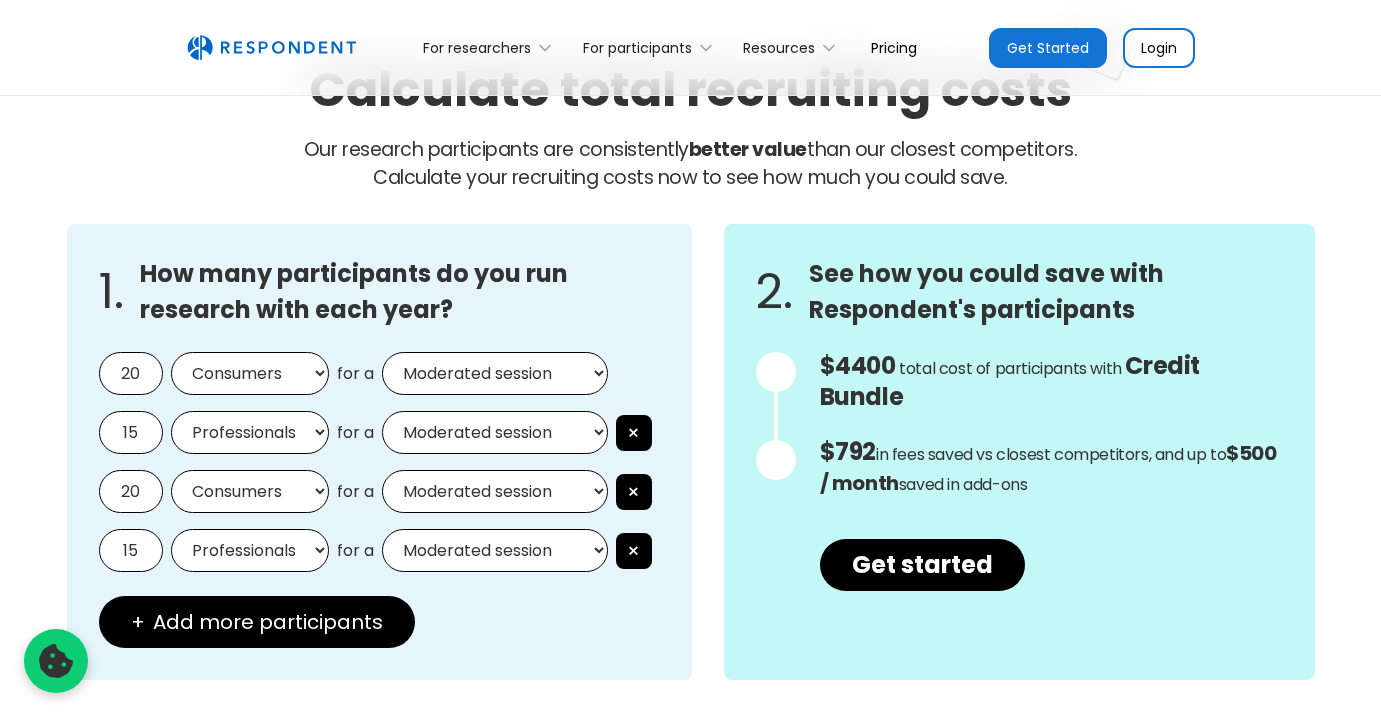 type on "15" 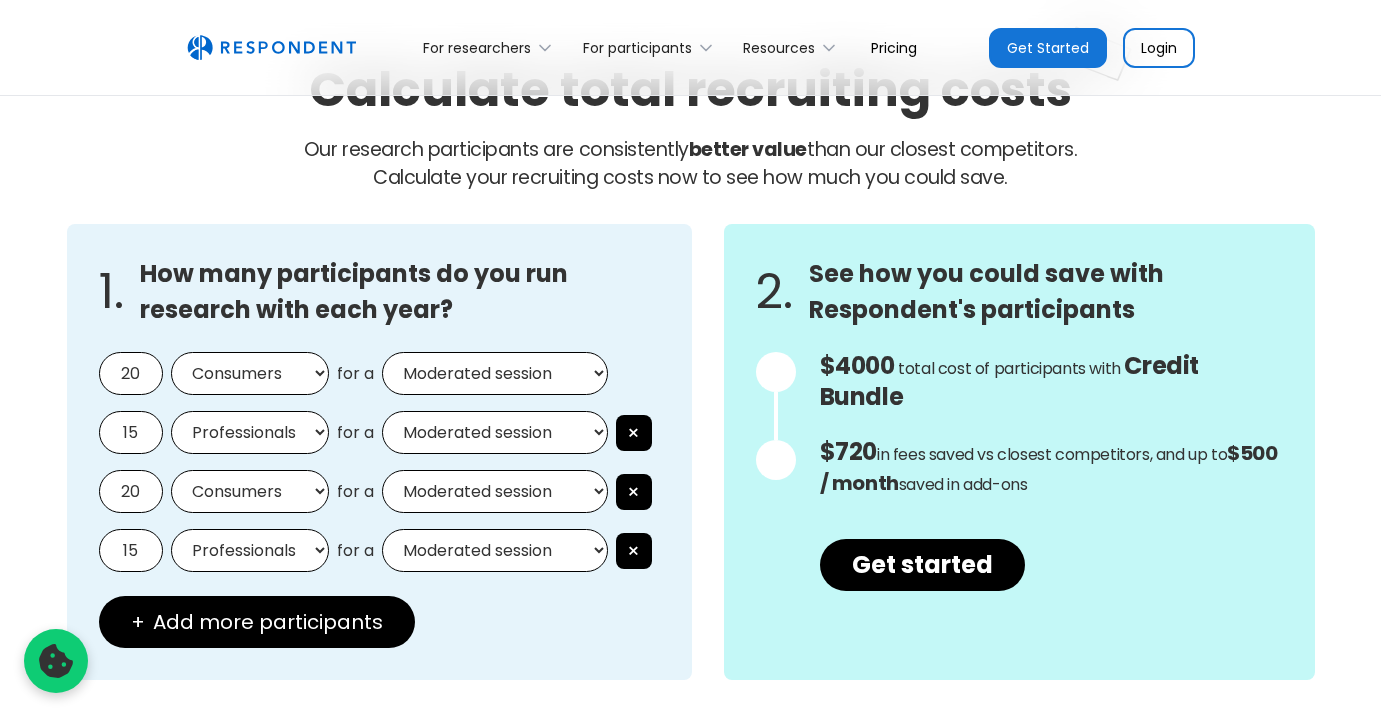 click on "1.
How many participants do you run research with each year?
[NUMBER]
Consumers
Professionals
for a
Moderated session
Unmoderated session
[NUMBER]
Professionals
Consumers
for a
Moderated session
Unmoderated session
×
[NUMBER]
Consumers
Professionals
for a
Moderated session
Unmoderated session
×
[NUMBER]
Consumers
Professionals
for a
Moderated session
Unmoderated session
×
+
Add more participants" at bounding box center (379, 452) 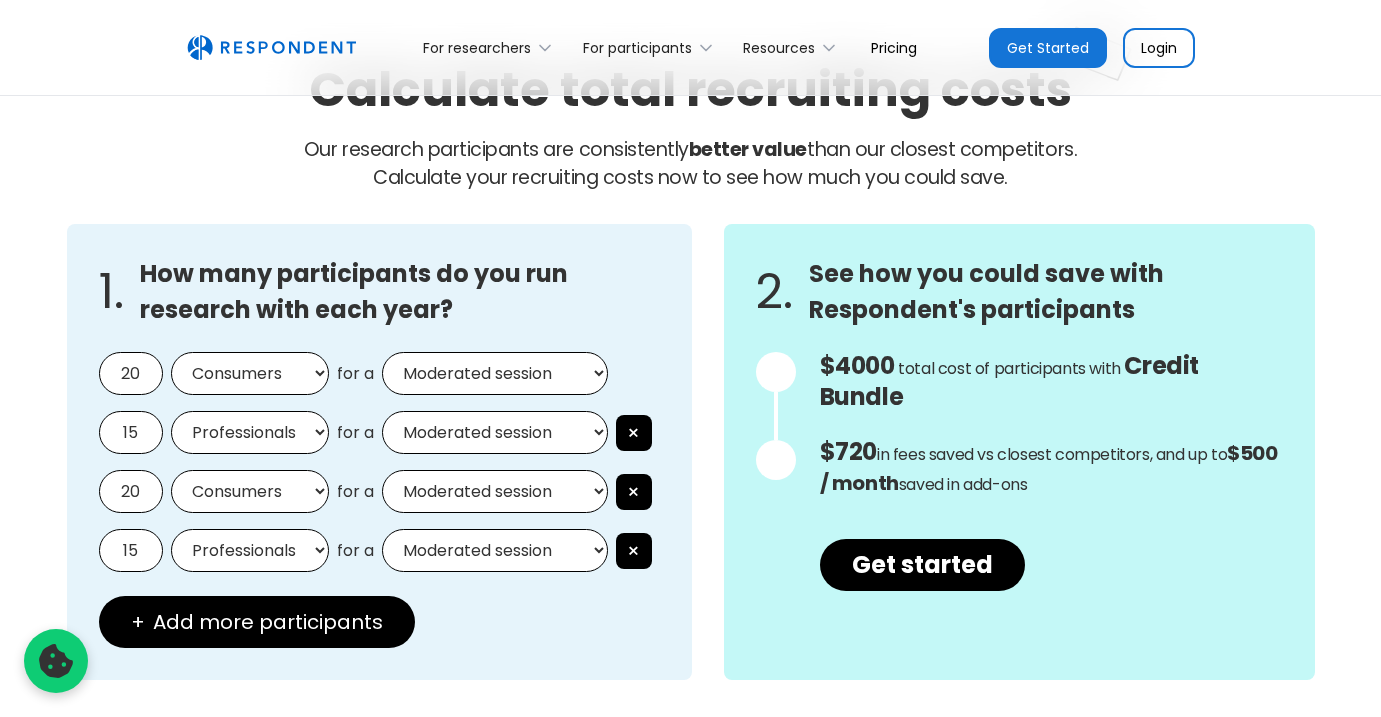 click on "Moderated session
Unmoderated session" at bounding box center (495, 491) 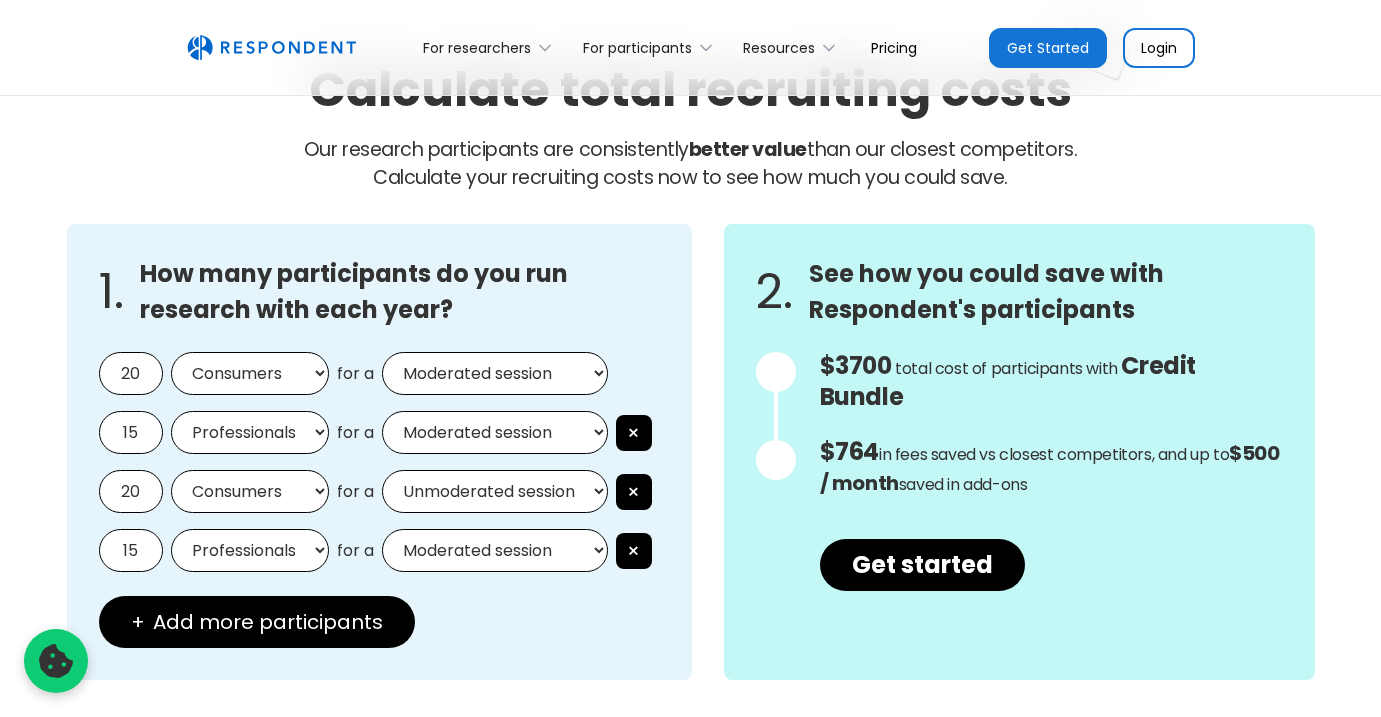 click on "Moderated session
Unmoderated session" at bounding box center [495, 373] 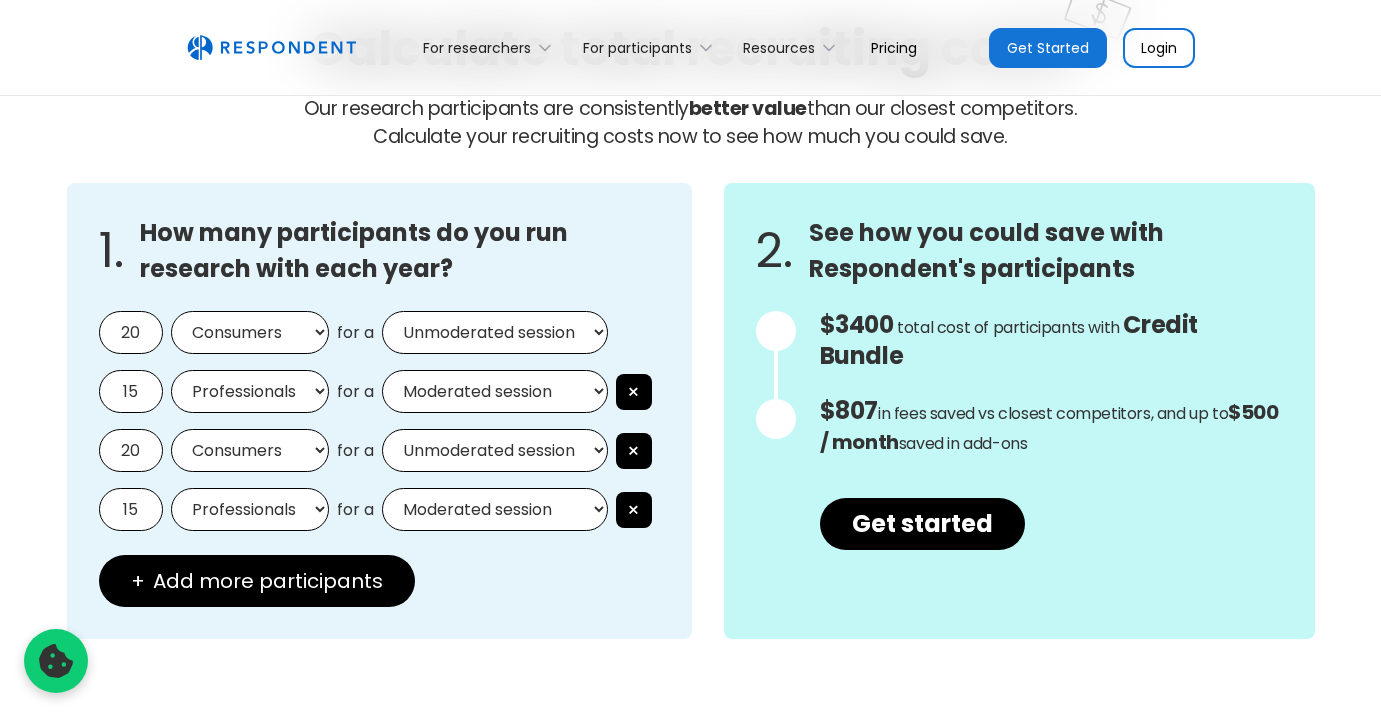 scroll, scrollTop: 1752, scrollLeft: 0, axis: vertical 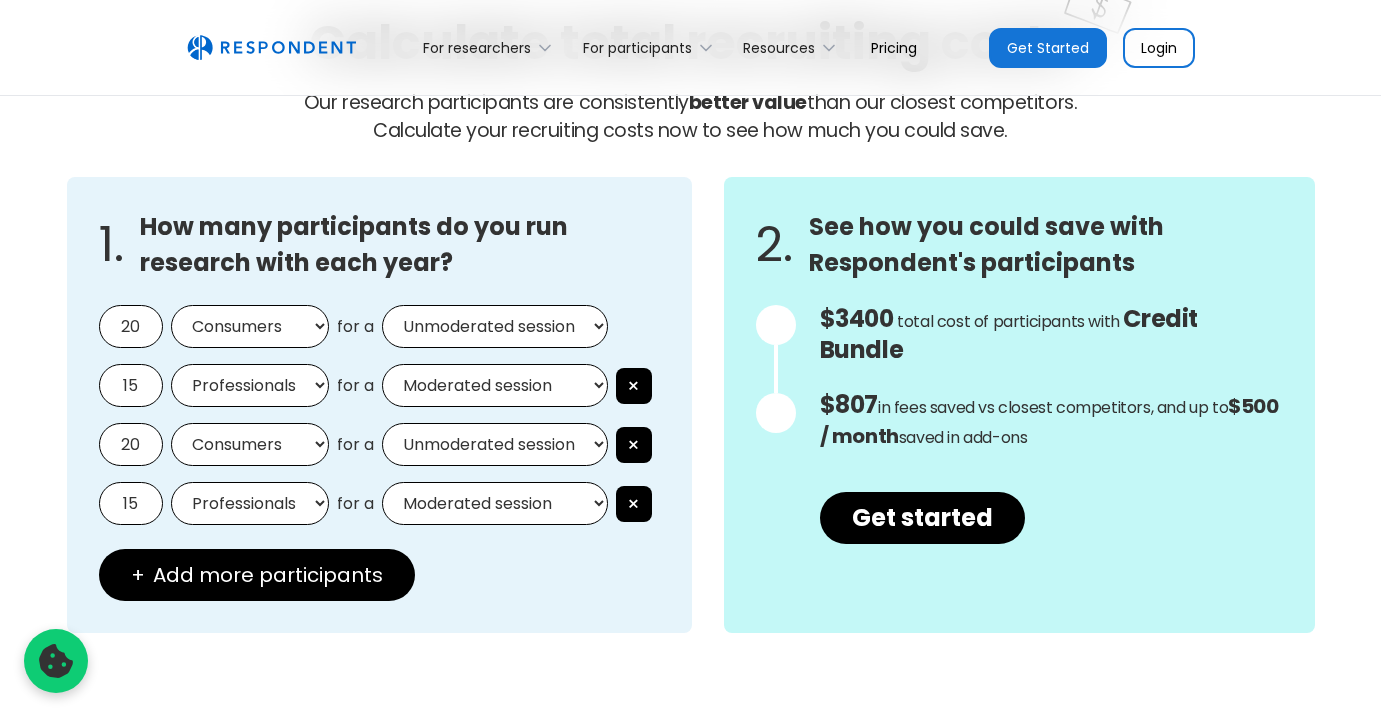 click on "1.
How many participants do you run research with each year?
[NUMBER]
Consumers
Professionals
for a
Moderated session
Unmoderated session
[NUMBER]
Professionals
Consumers
for a
Moderated session
Unmoderated session
×
[NUMBER]
Consumers
Professionals
for a
Moderated session
Unmoderated session
×
[NUMBER]
Consumers
Professionals
for a
Moderated session
Unmoderated session
×
+
Add more participants" at bounding box center [379, 405] 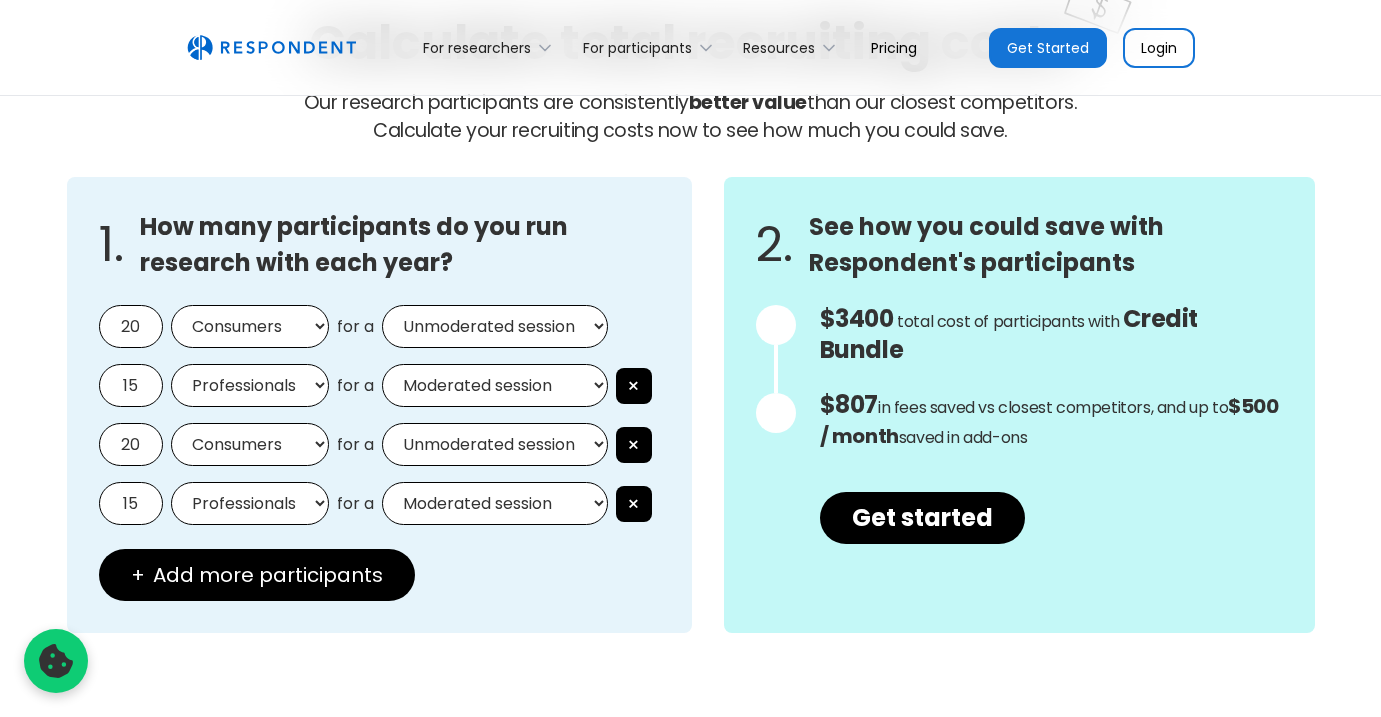 click on "Consumers
Professionals" at bounding box center [250, 444] 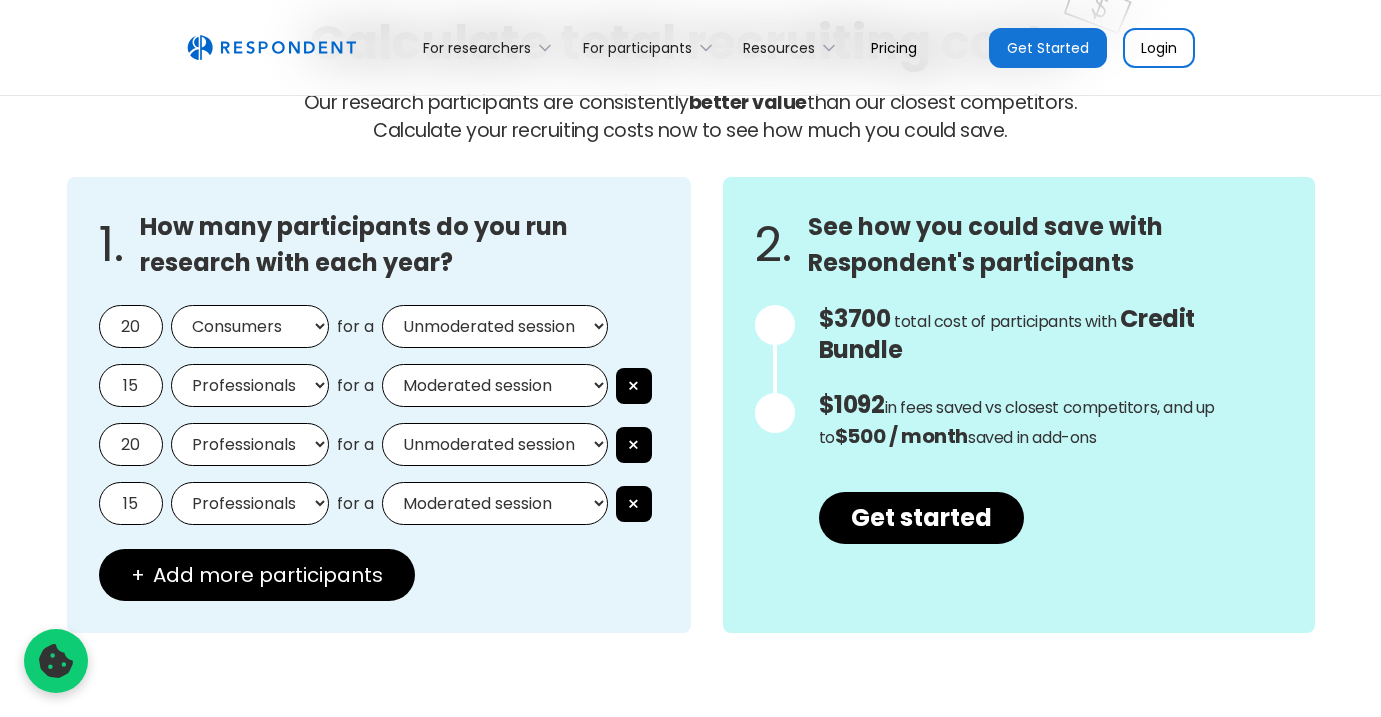 click on "Consumers
Professionals" at bounding box center [250, 444] 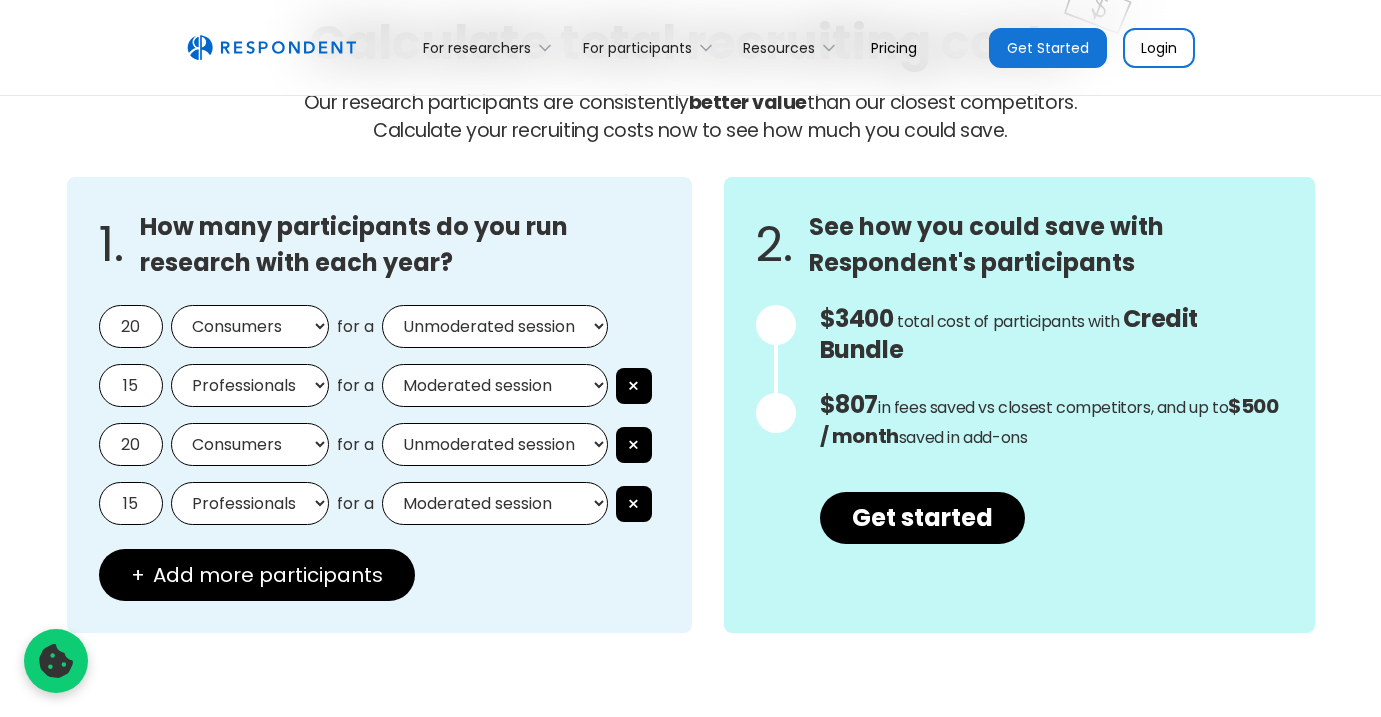click on "1.
How many participants do you run research with each year?
[NUMBER]
Consumers
Professionals
for a
Moderated session
Unmoderated session
[NUMBER]
Professionals
Consumers
for a
Moderated session
Unmoderated session
×
[NUMBER]
Consumers
Professionals
for a
Moderated session
Unmoderated session
×
[NUMBER]
Consumers
Professionals
for a
Moderated session
Unmoderated session
×
+
Add more participants" at bounding box center (379, 405) 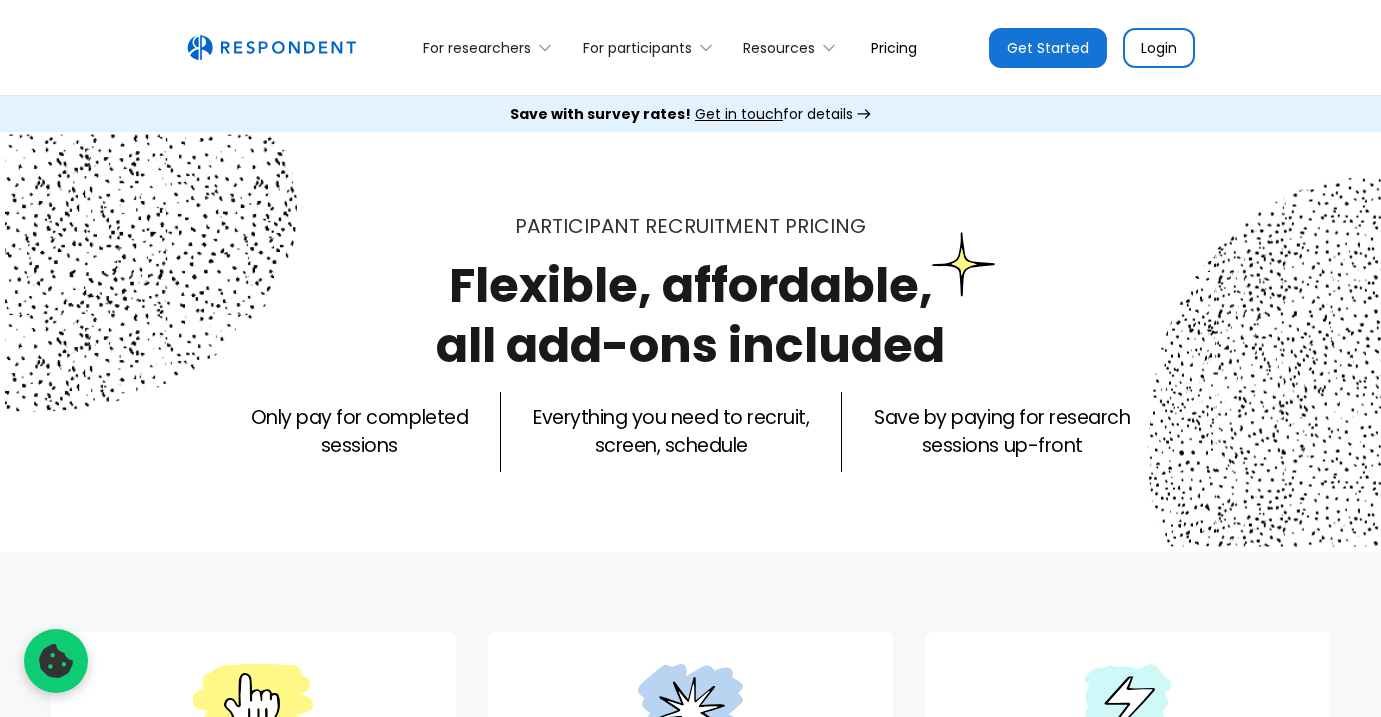 scroll, scrollTop: 1752, scrollLeft: 0, axis: vertical 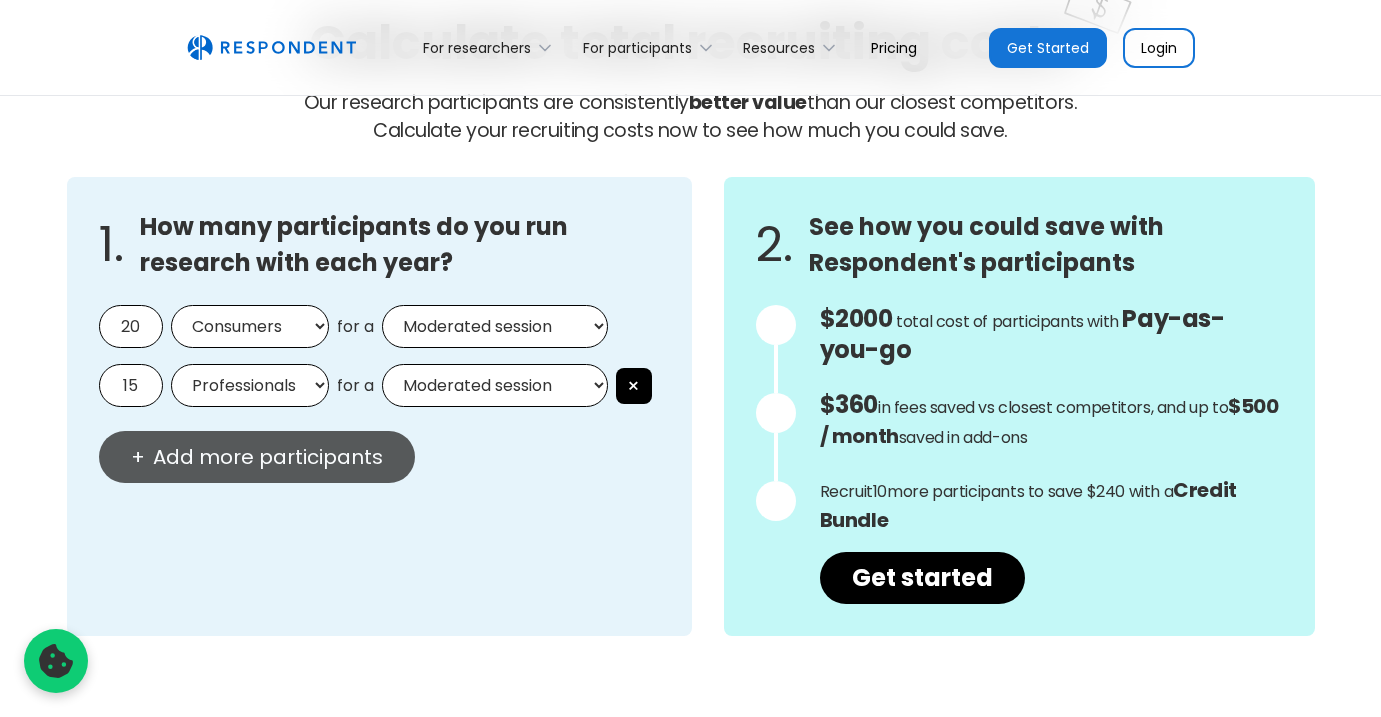 click on "Add more participants" at bounding box center (268, 457) 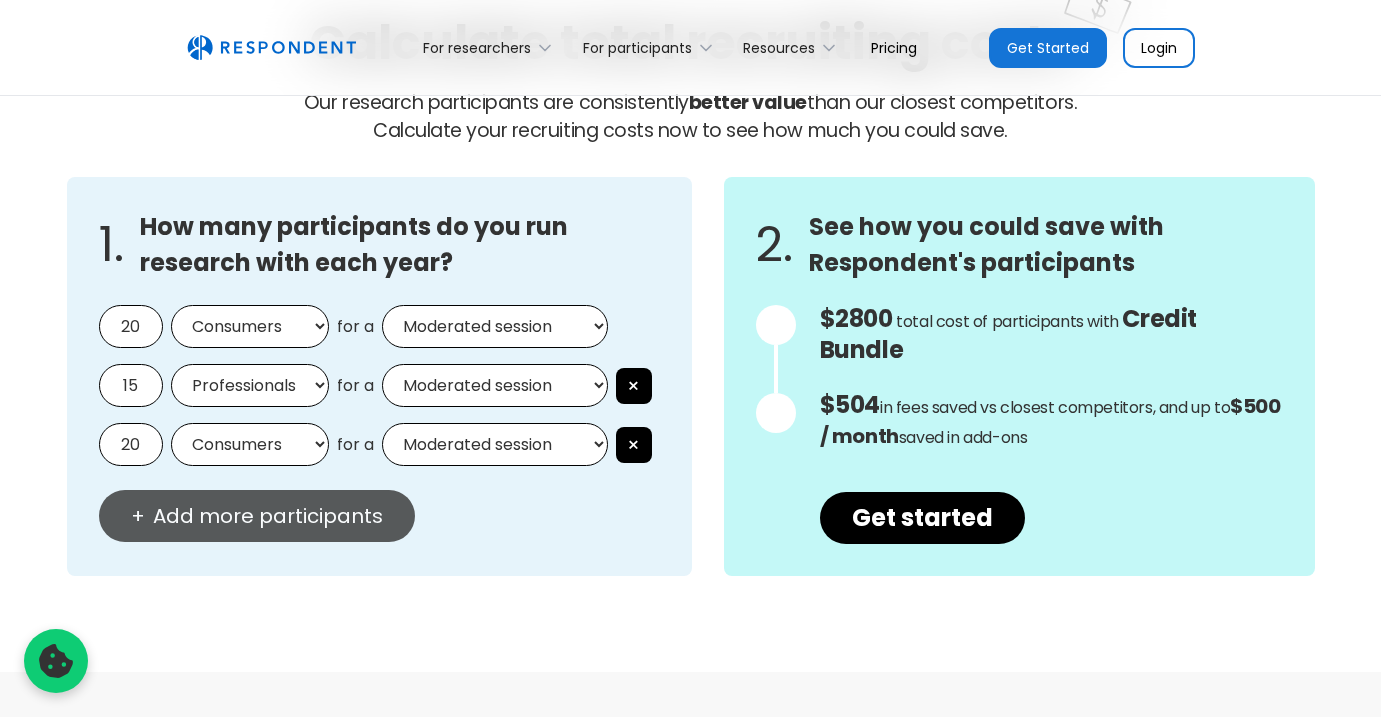 click on "Add more participants" at bounding box center [268, 516] 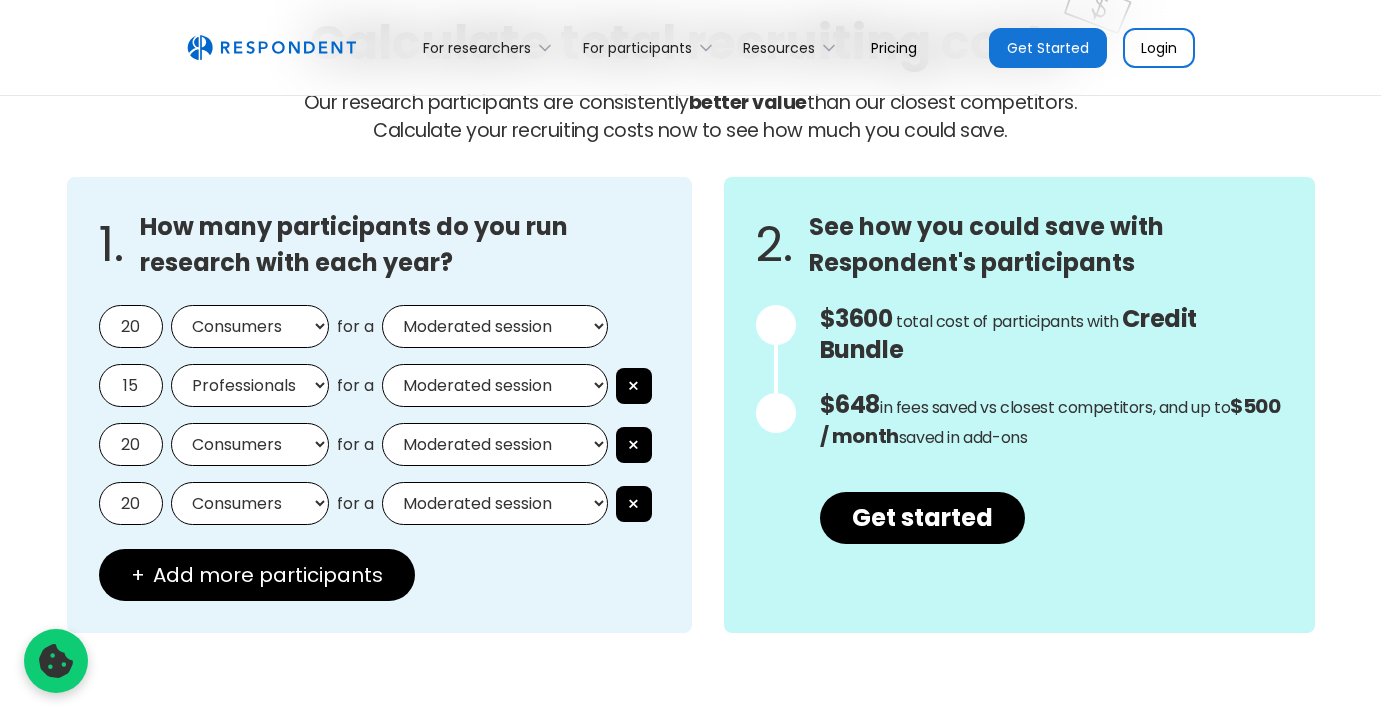 click on "Consumers
Professionals" at bounding box center [250, 503] 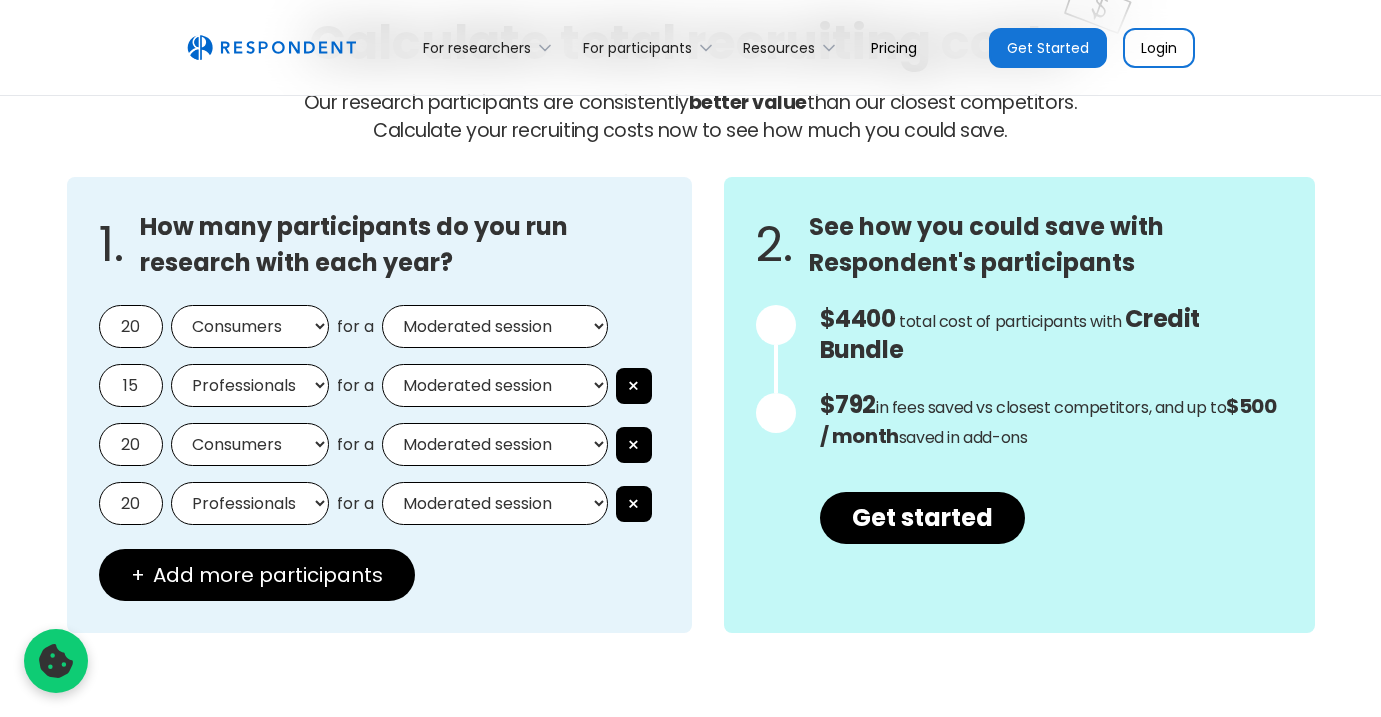 click on "20" at bounding box center (131, 503) 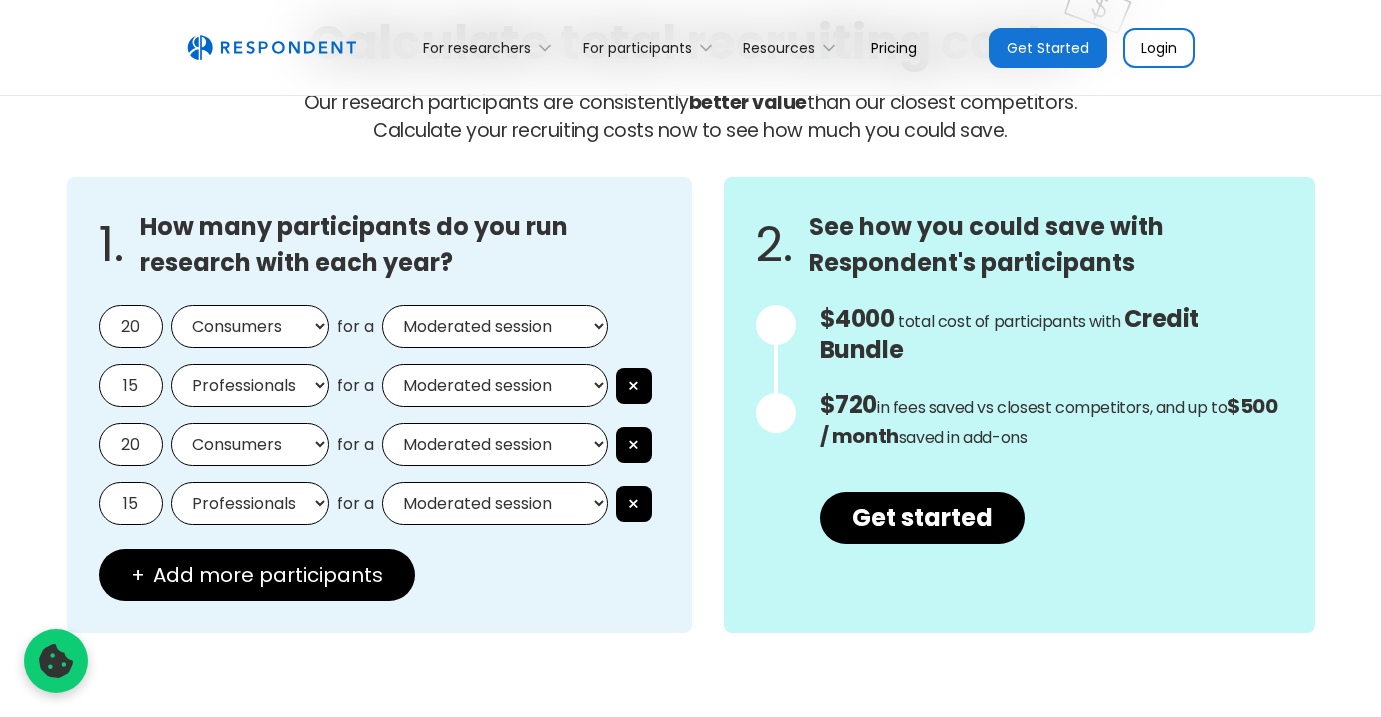 type on "15" 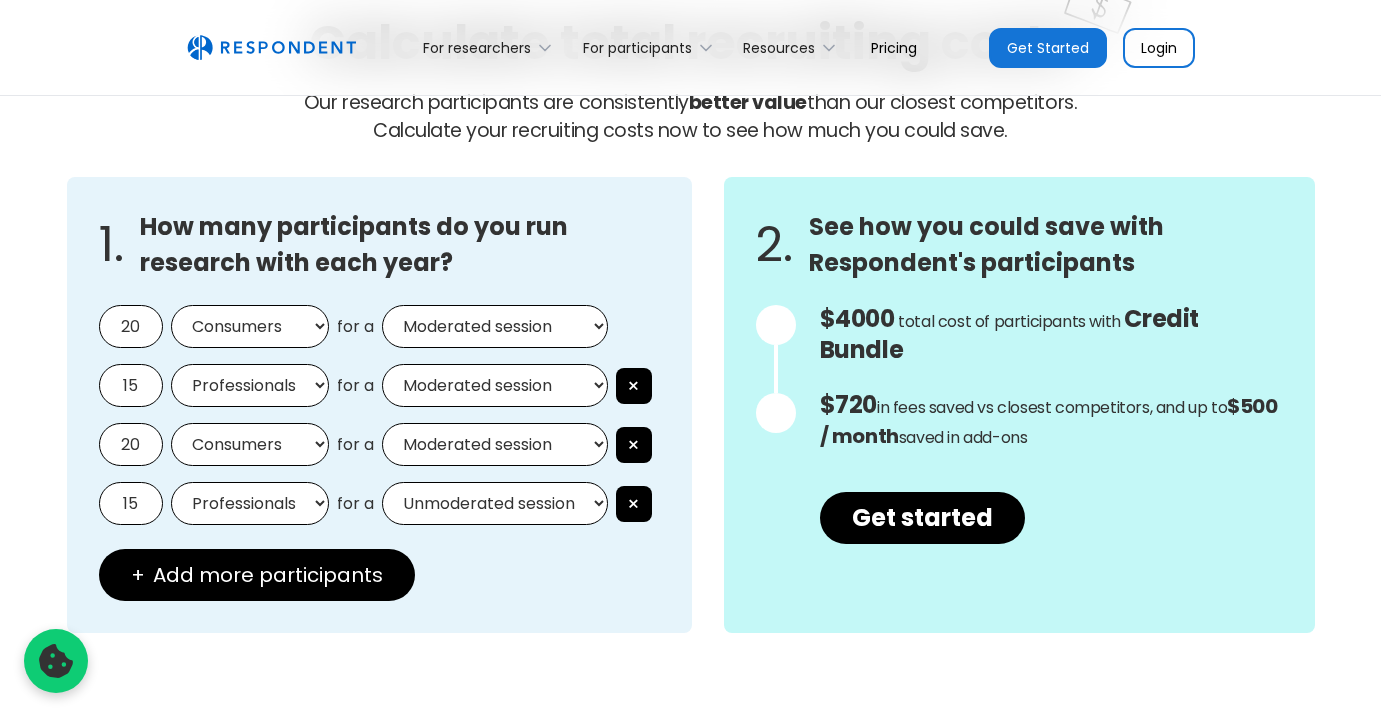 click on "Moderated session
Unmoderated session" at bounding box center [495, 385] 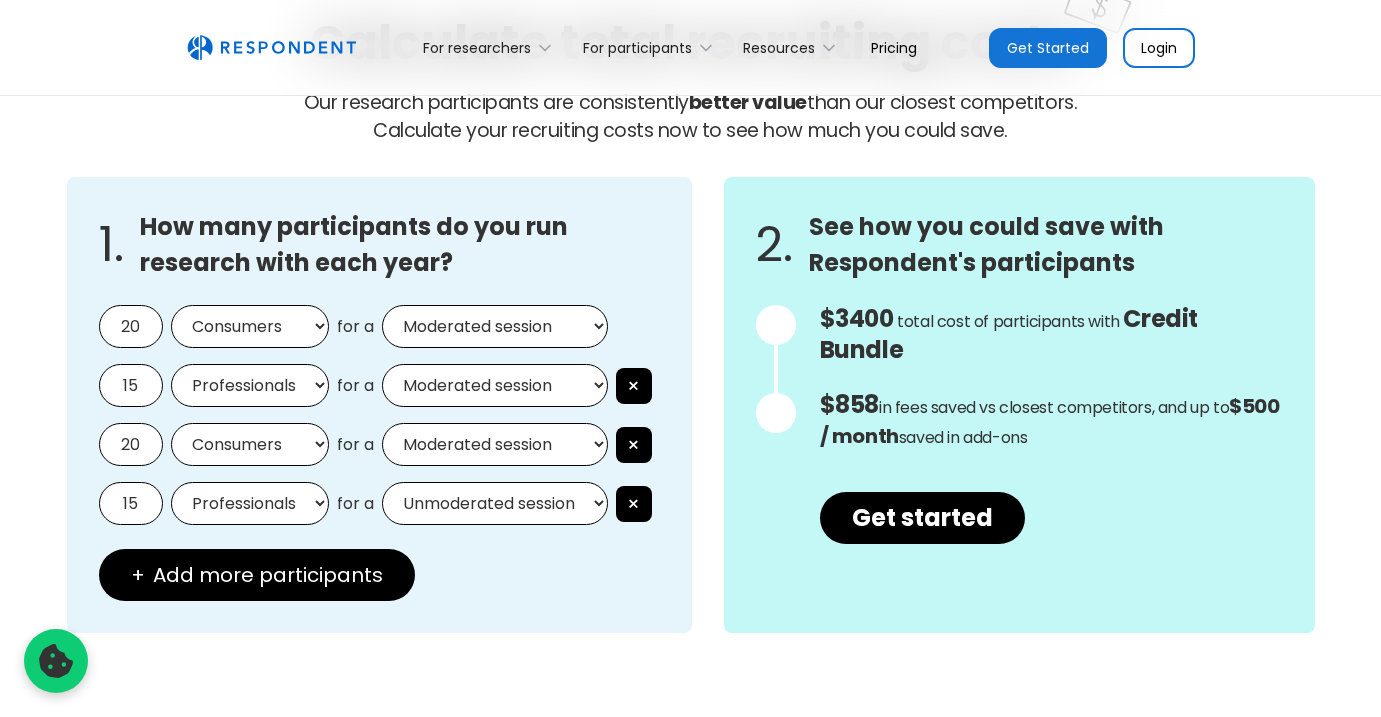 click on "Moderated session
Unmoderated session" at bounding box center (495, 385) 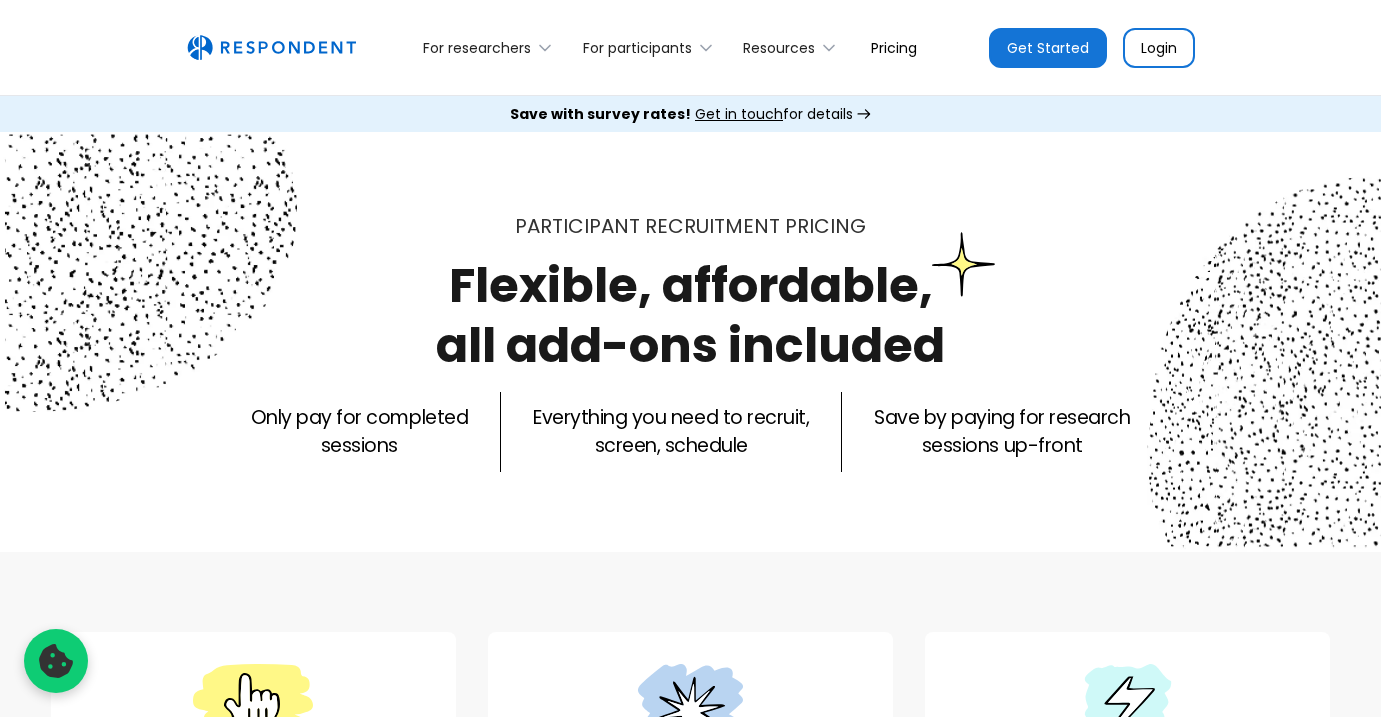 scroll, scrollTop: 1752, scrollLeft: 0, axis: vertical 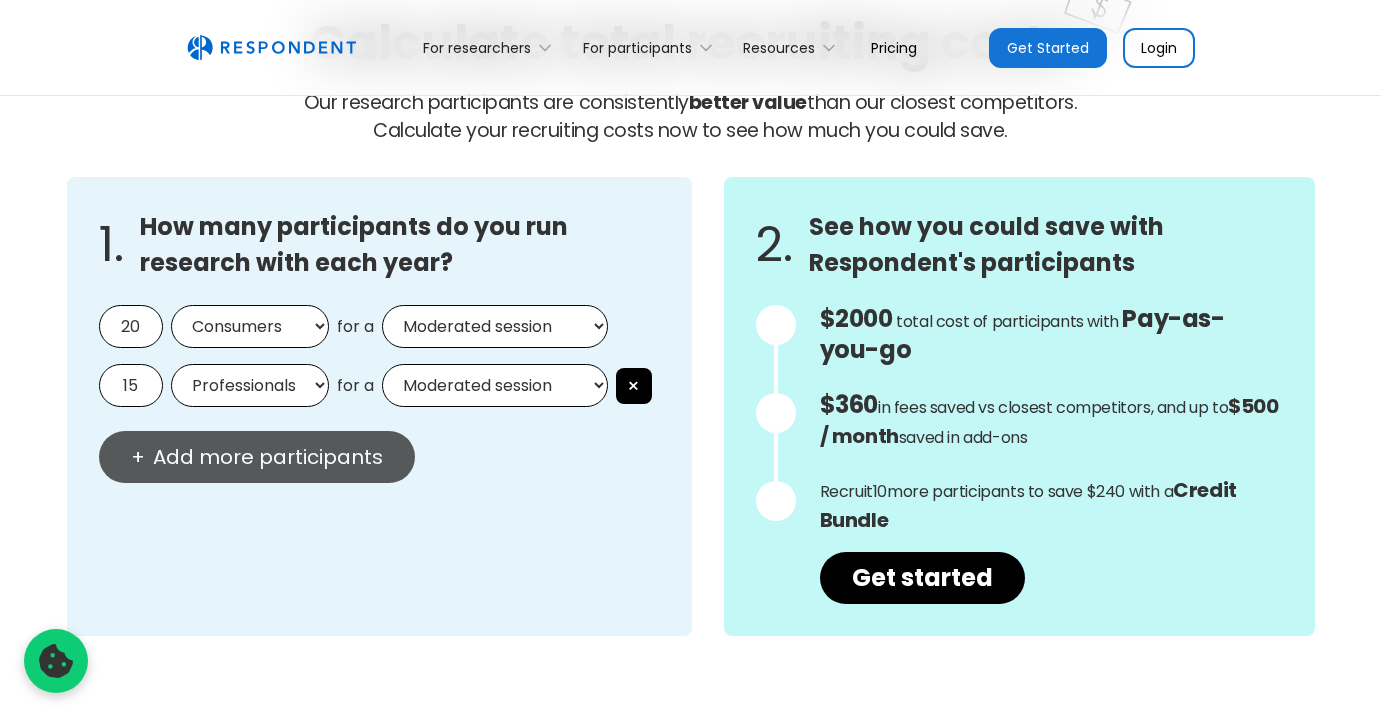 click on "Add more participants" at bounding box center [268, 457] 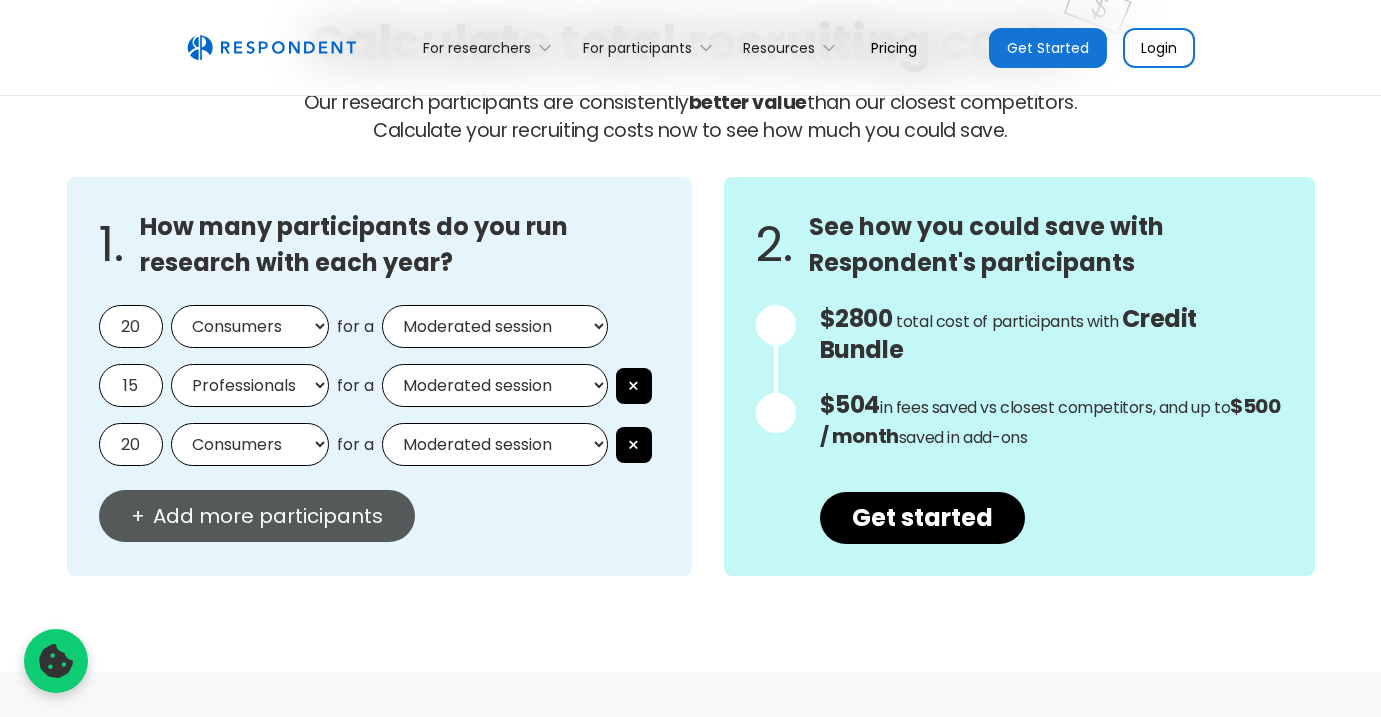 click on "Add more participants" at bounding box center [268, 516] 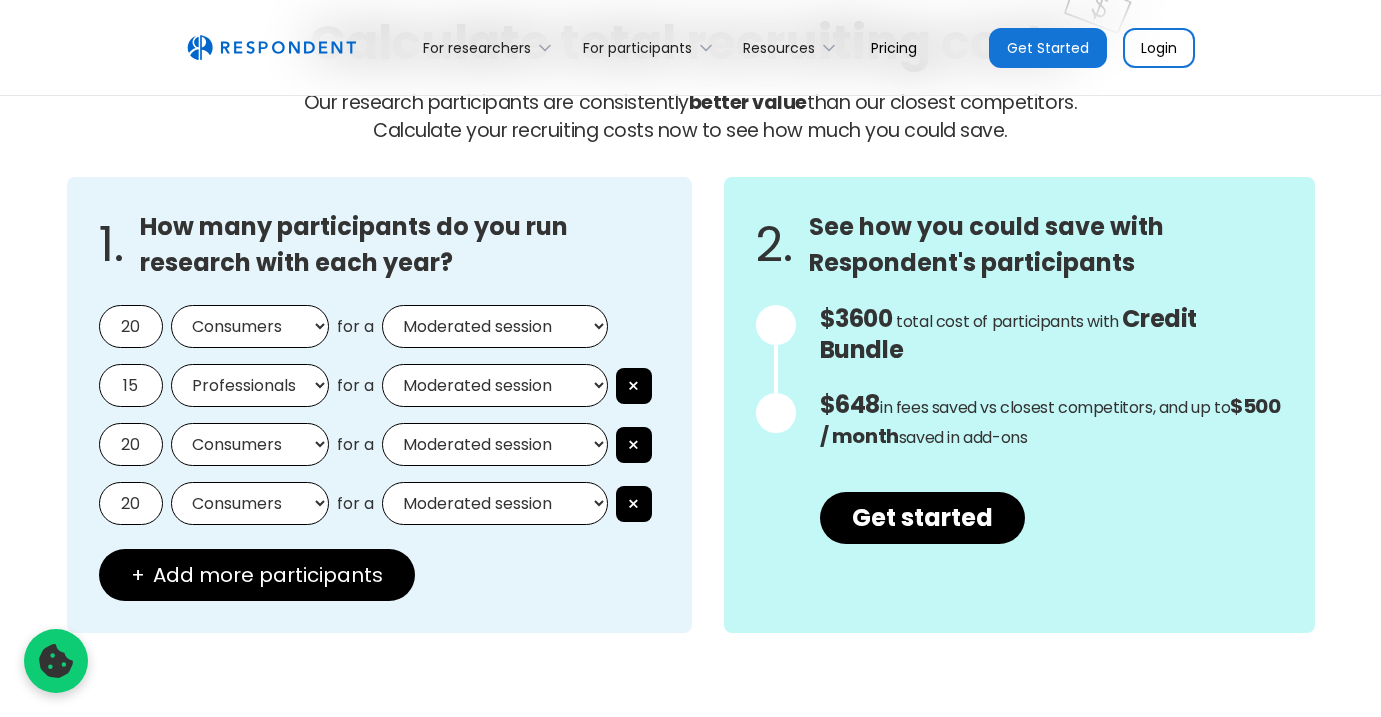 click on "20" at bounding box center [131, 503] 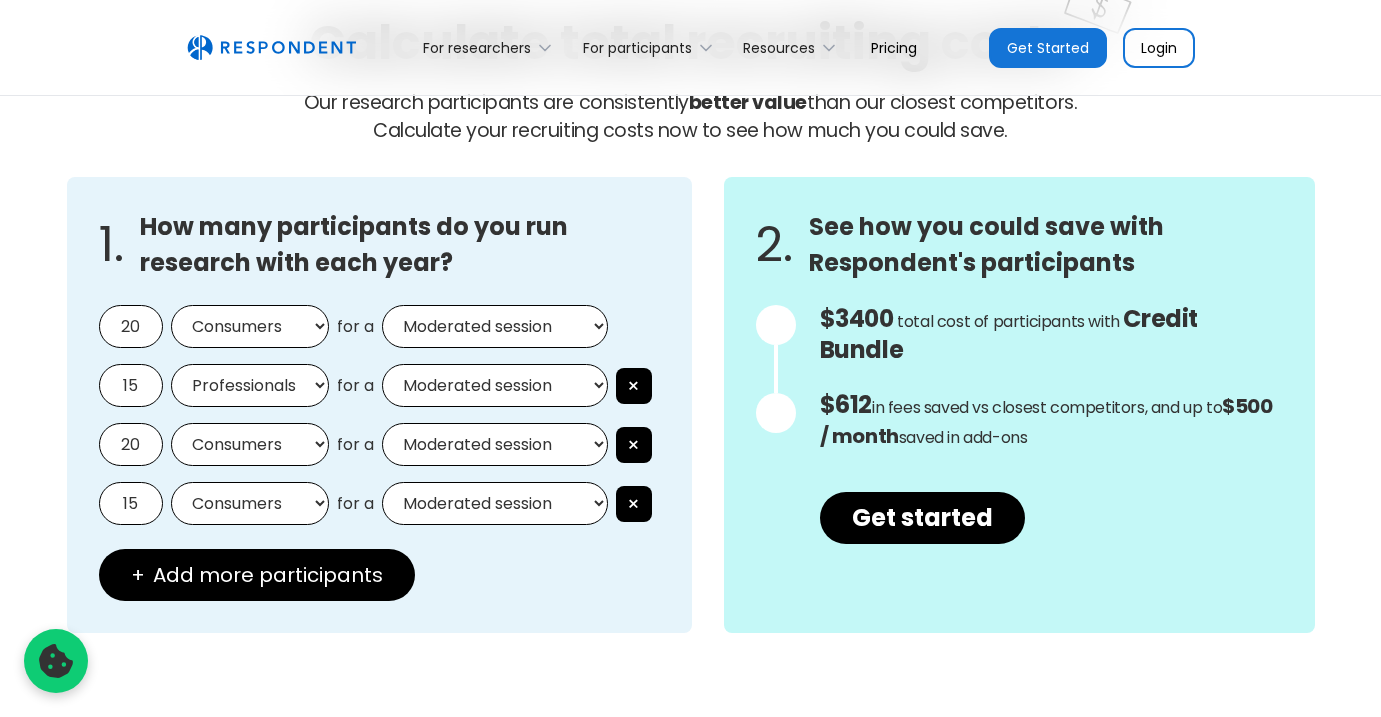 type on "15" 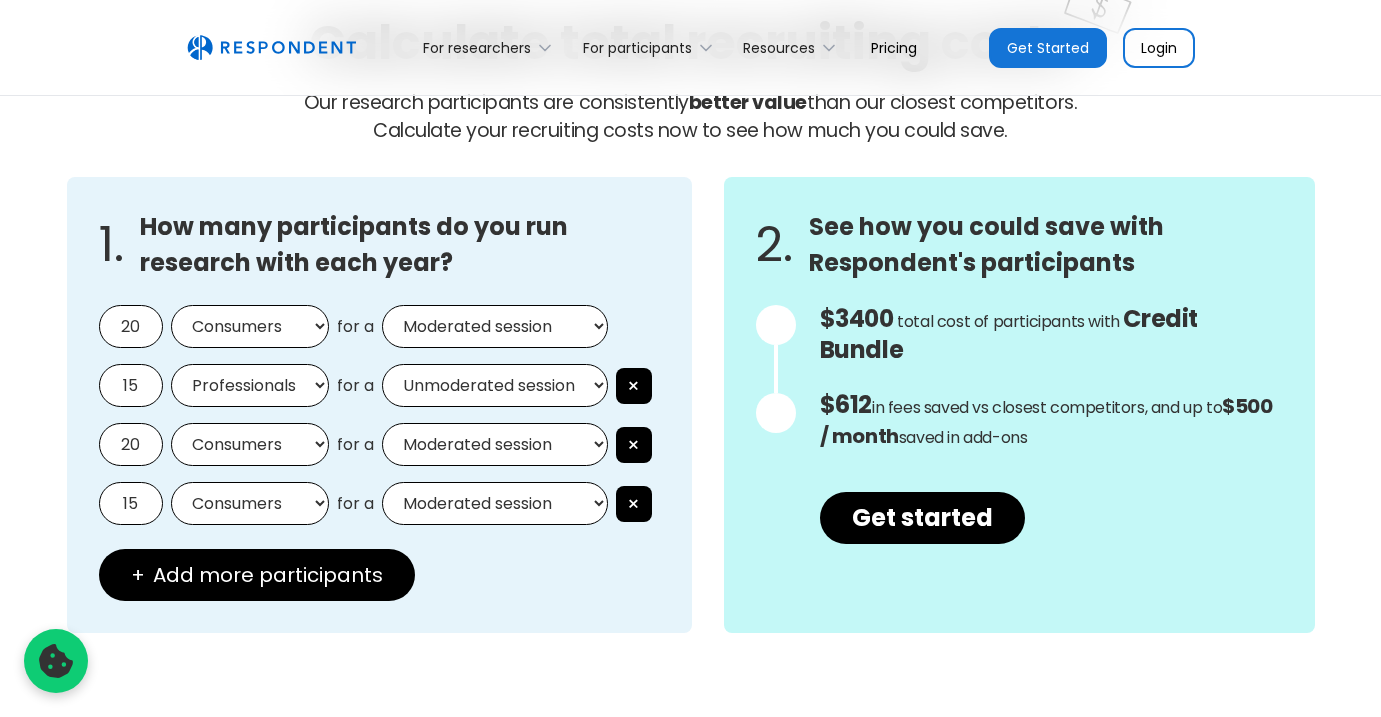 click on "Moderated session
Unmoderated session" at bounding box center [495, 503] 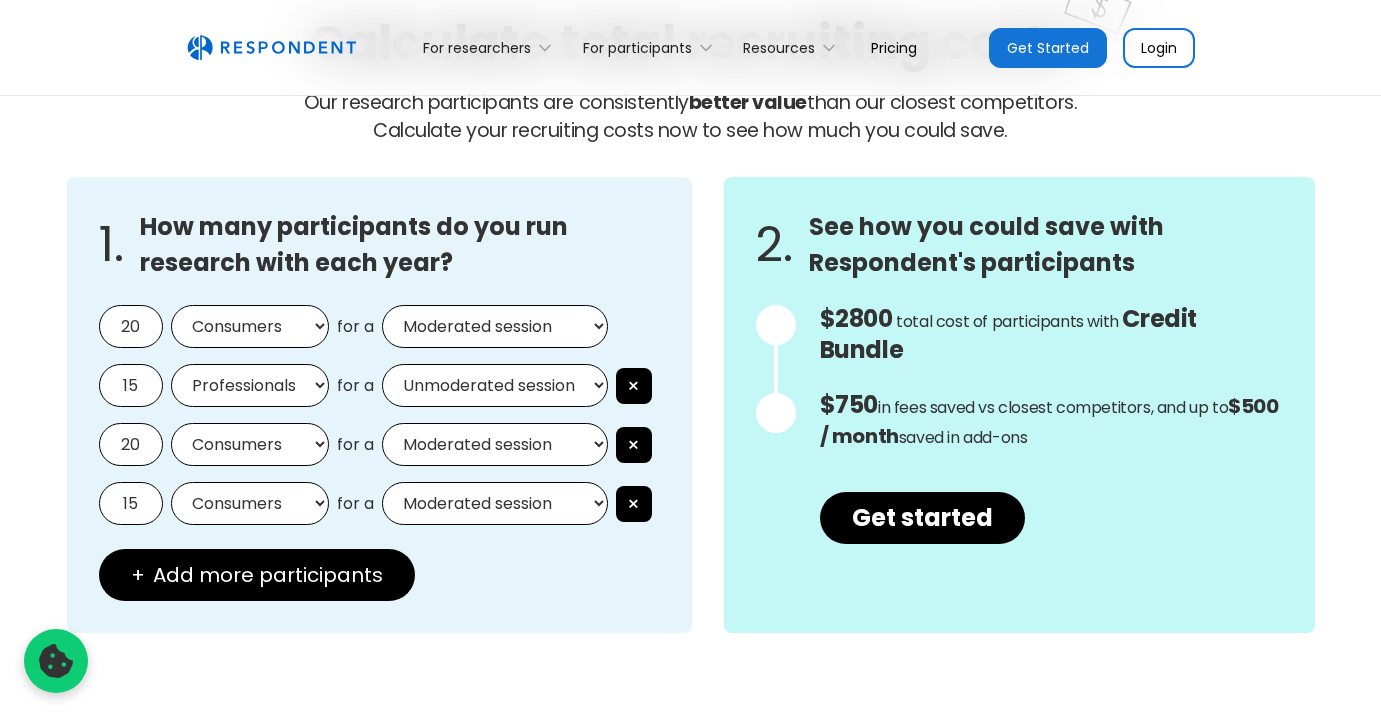 select on "unmoderated" 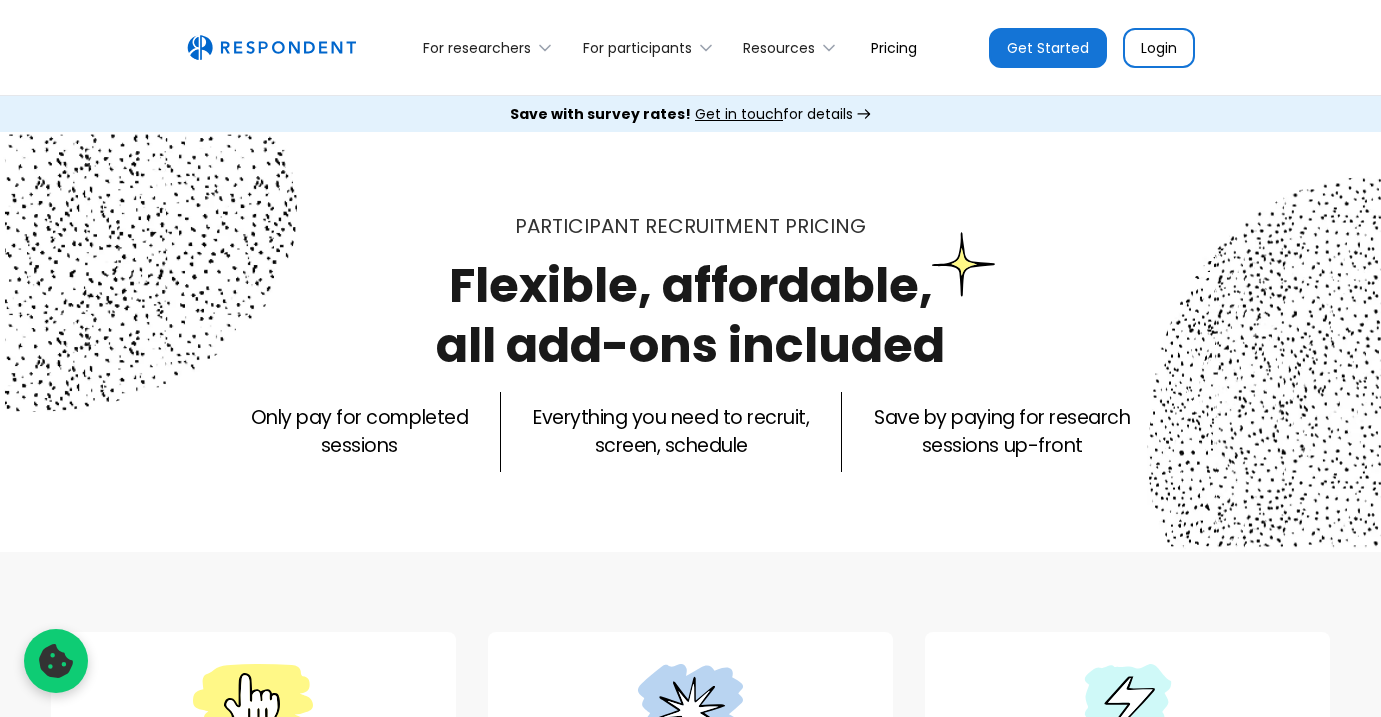 scroll, scrollTop: 1752, scrollLeft: 0, axis: vertical 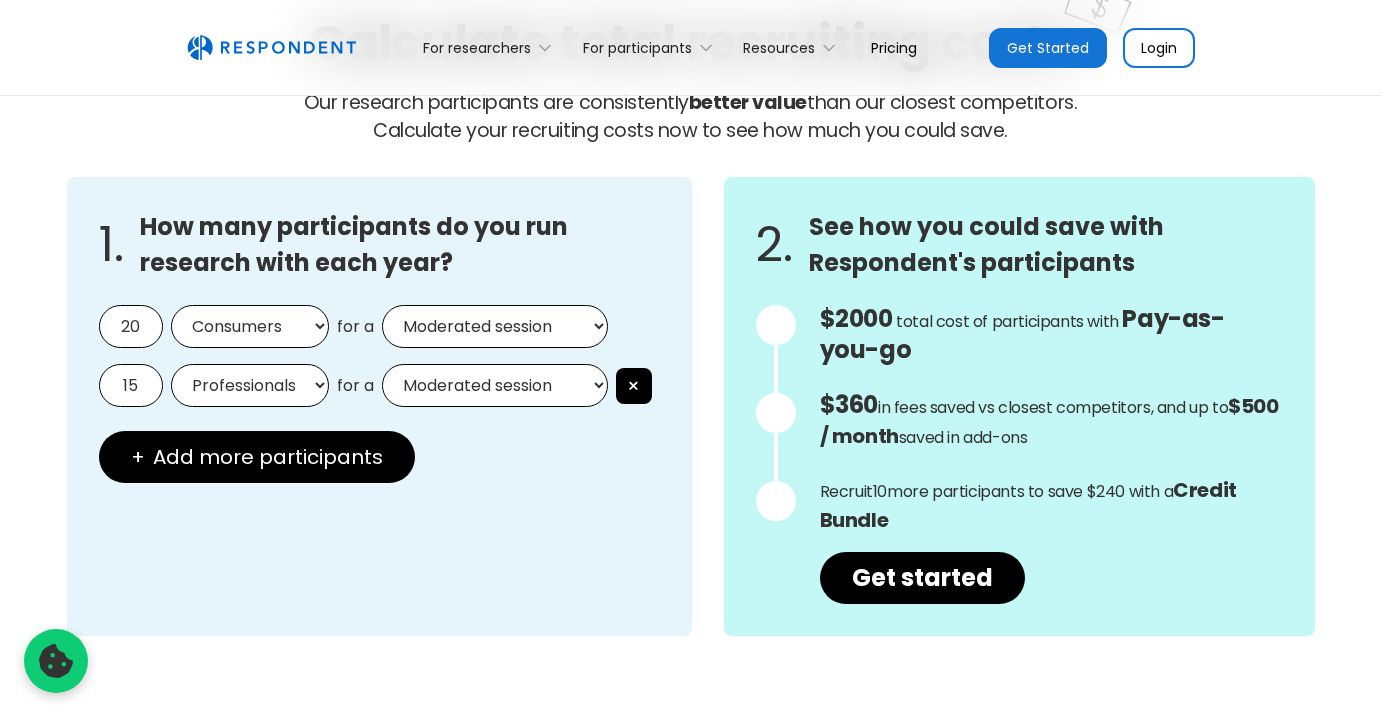 click on "Moderated session
Unmoderated session" at bounding box center [495, 385] 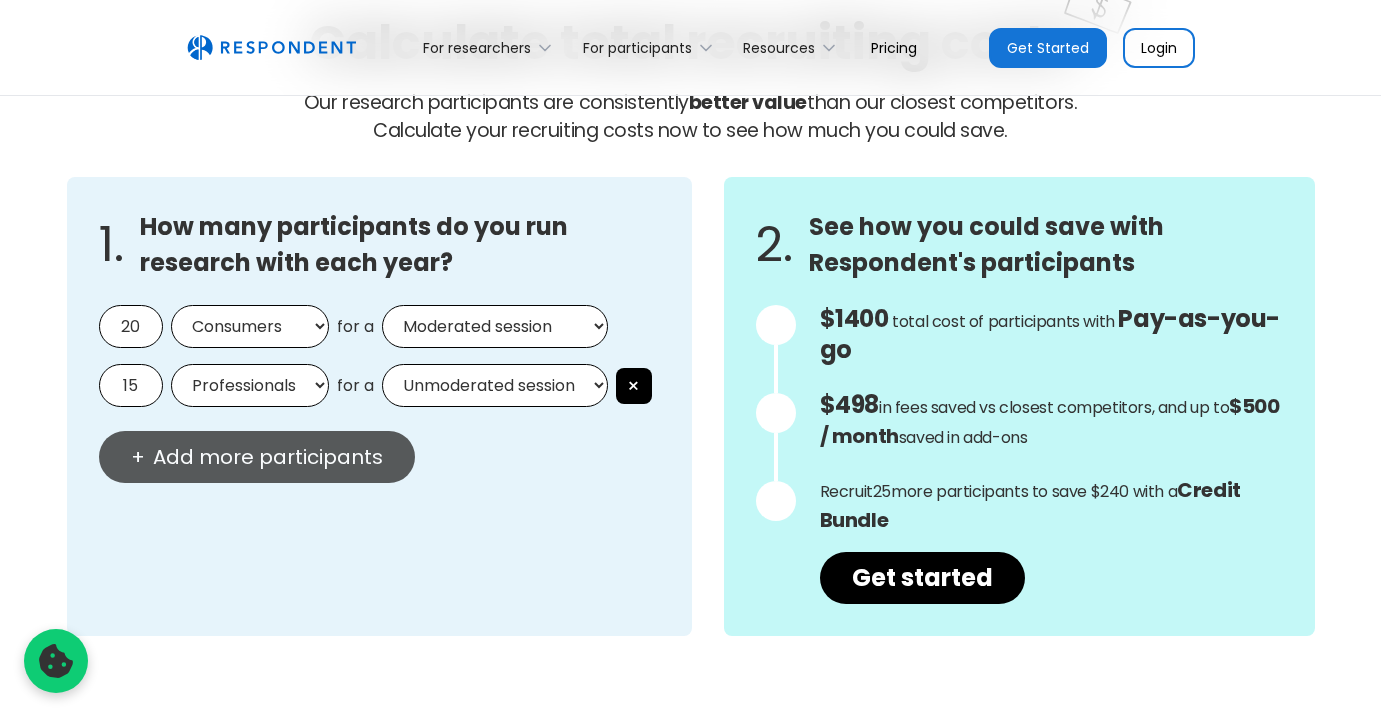 click on "Add more participants" at bounding box center (268, 457) 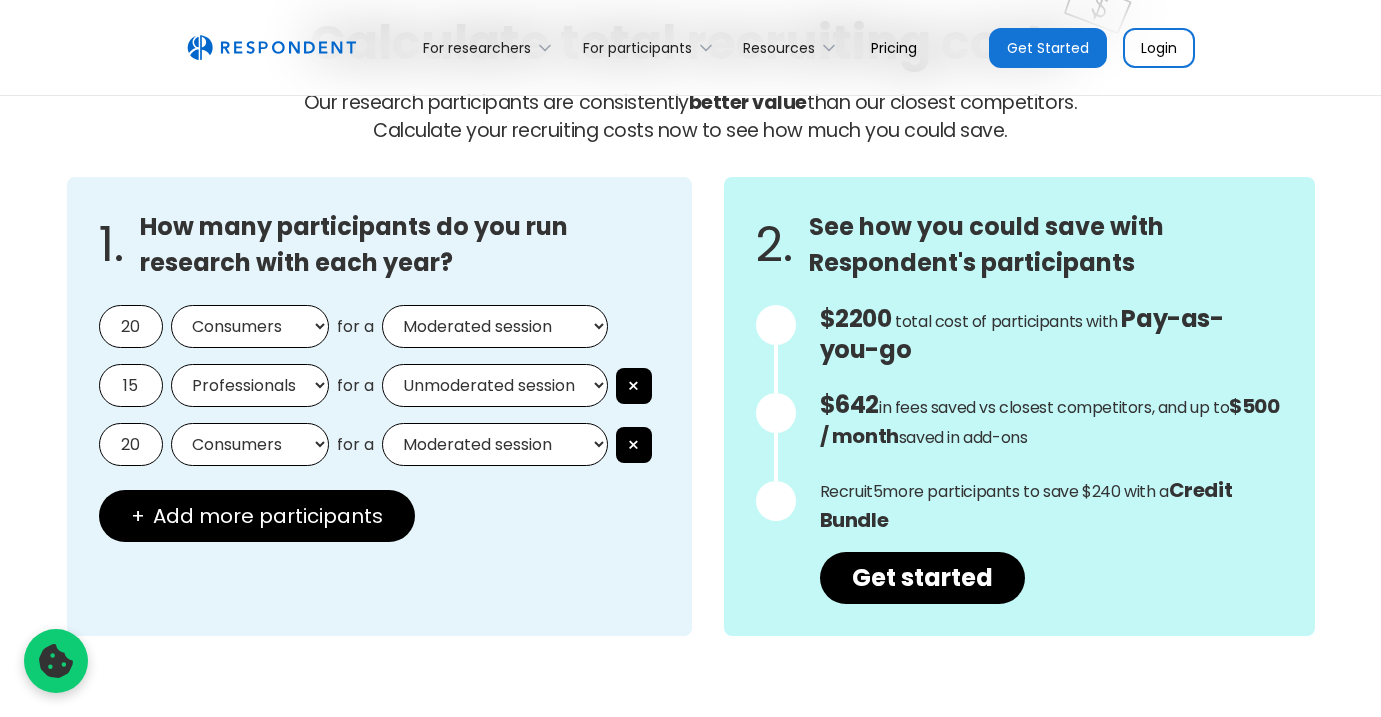 click on "20" at bounding box center (131, 444) 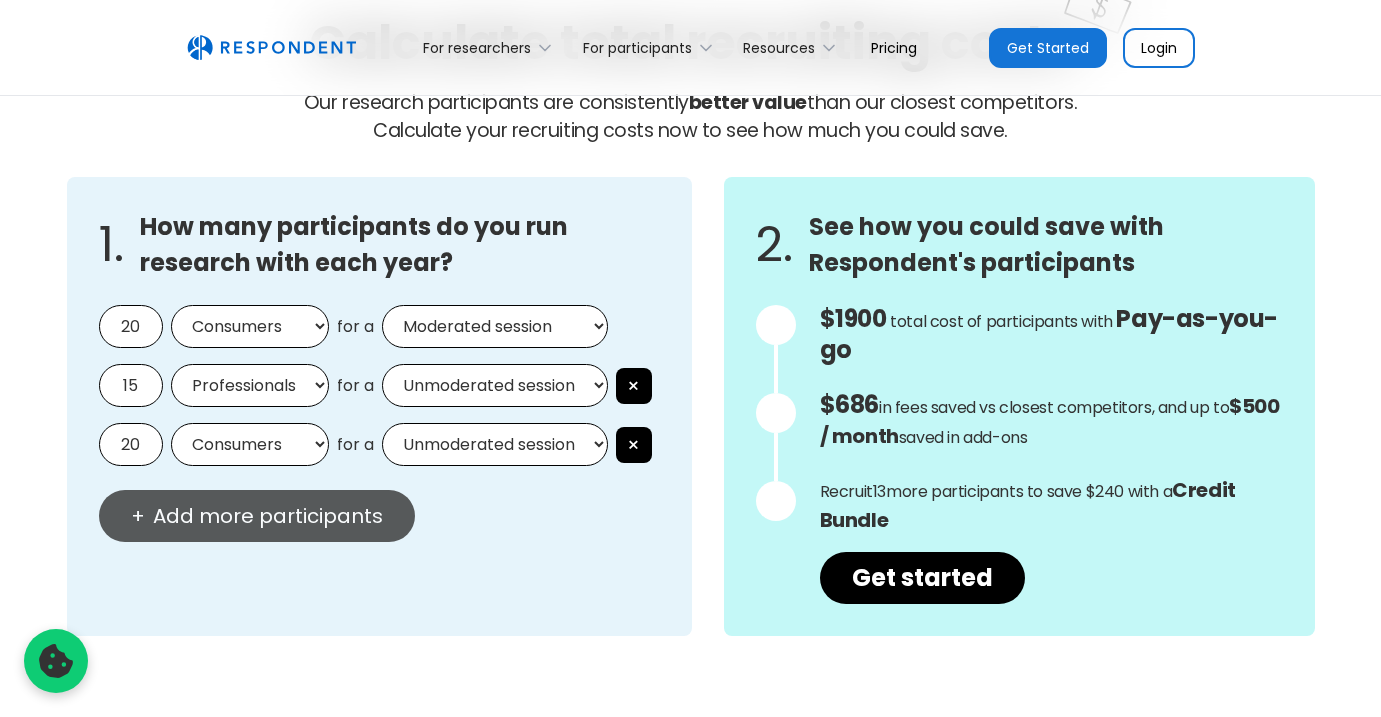 click on "Add more participants" at bounding box center [268, 516] 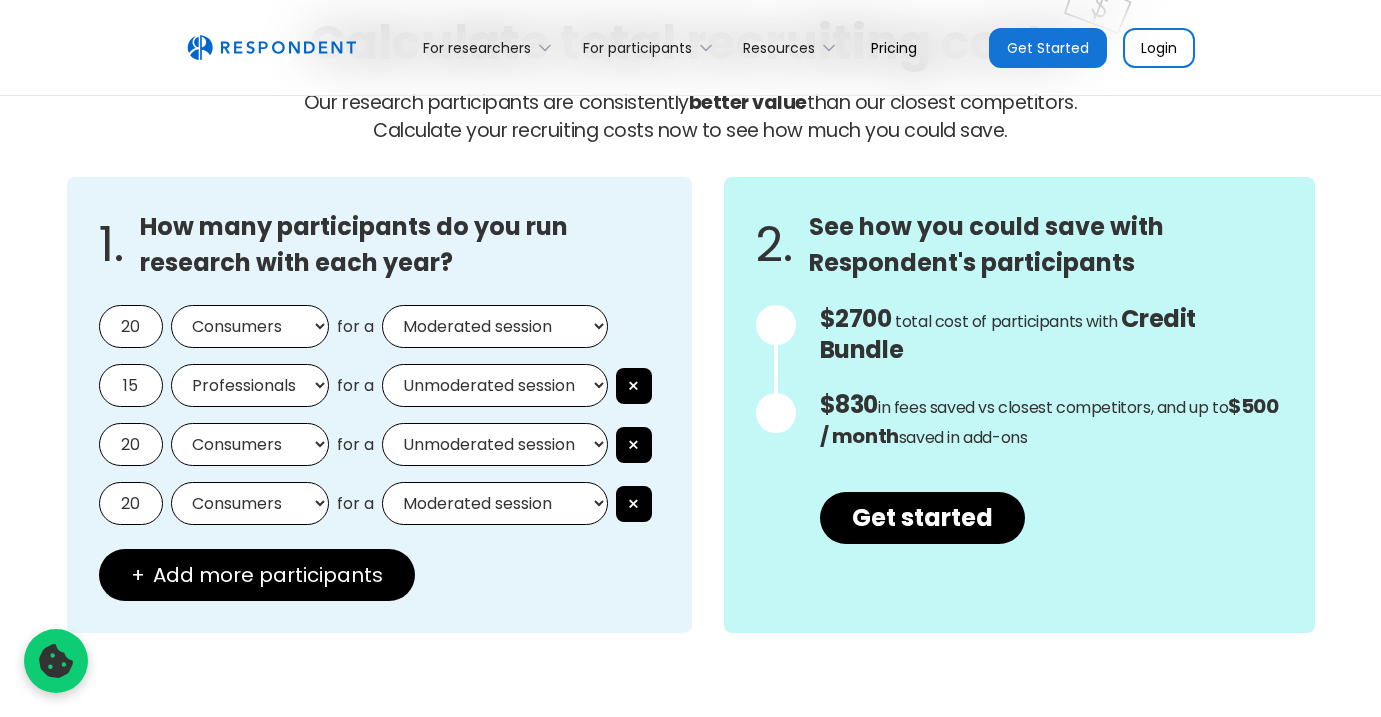 click on "20" at bounding box center (131, 503) 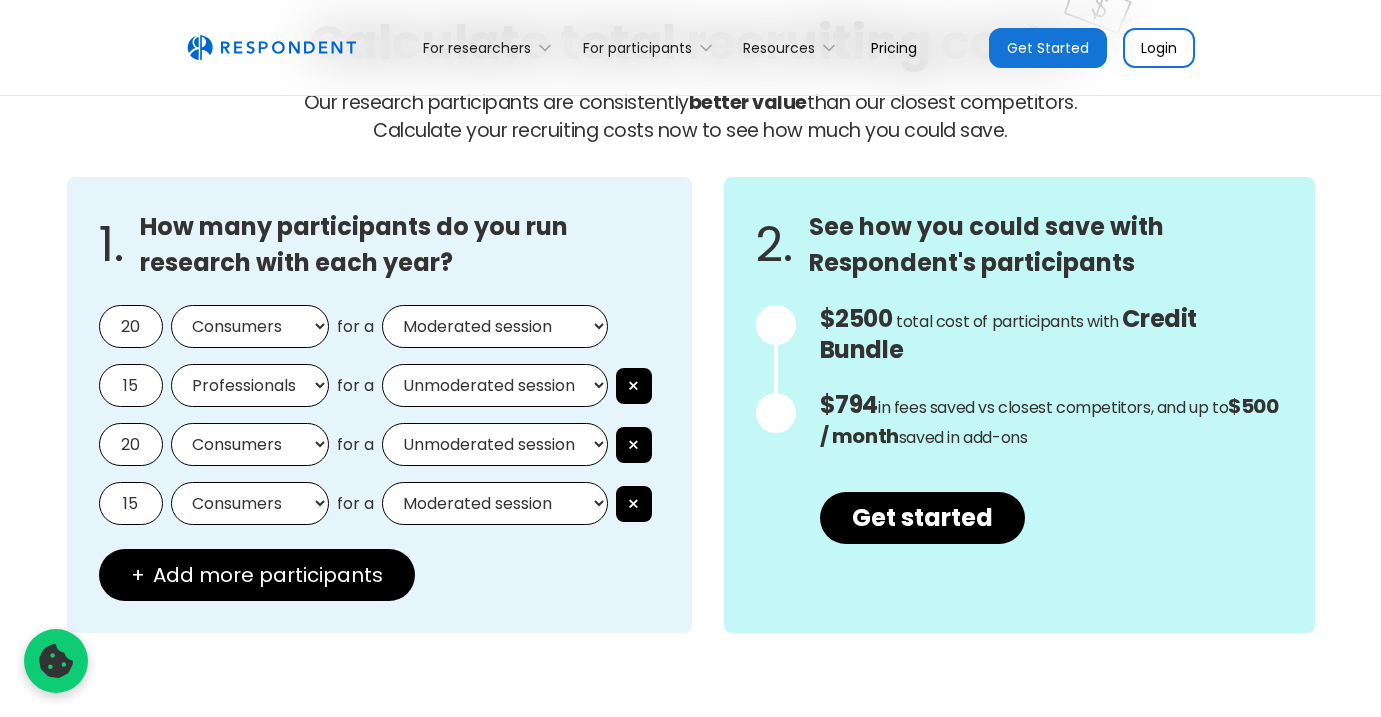 type on "15" 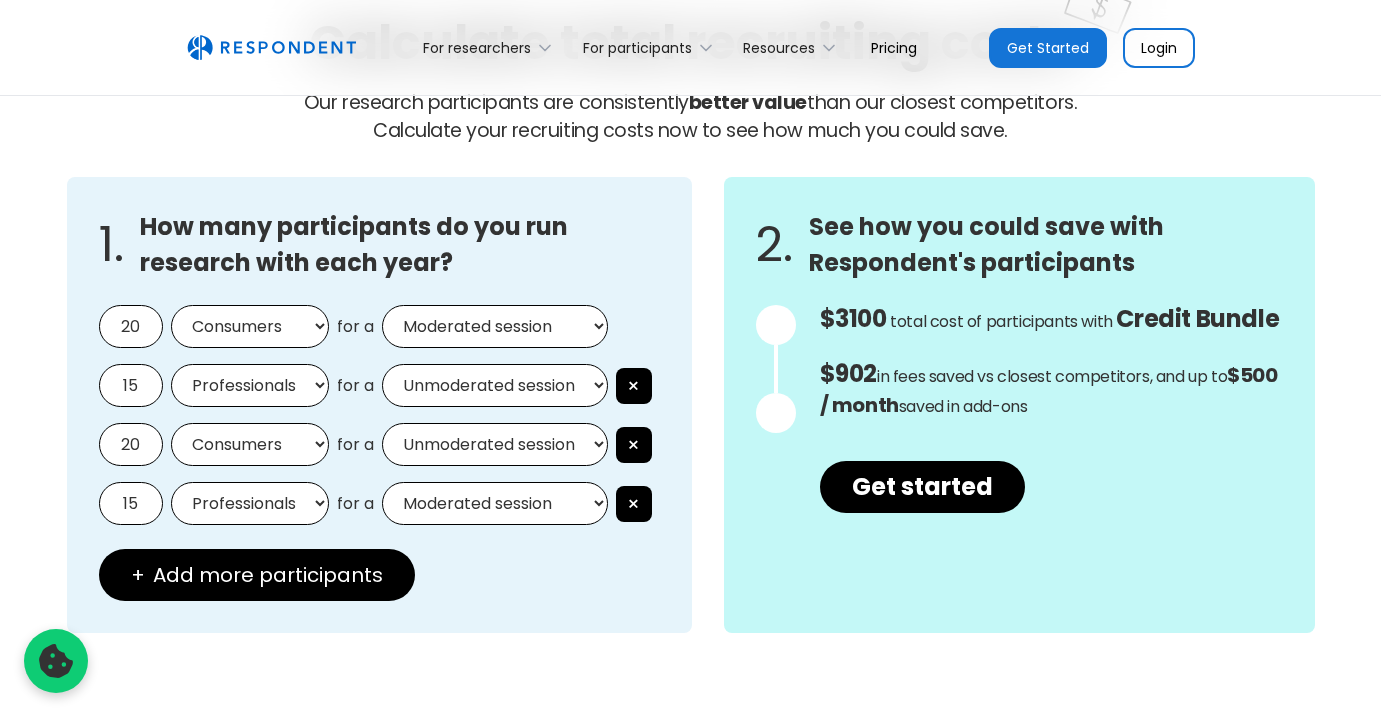 click on "Moderated session
Unmoderated session" at bounding box center (495, 503) 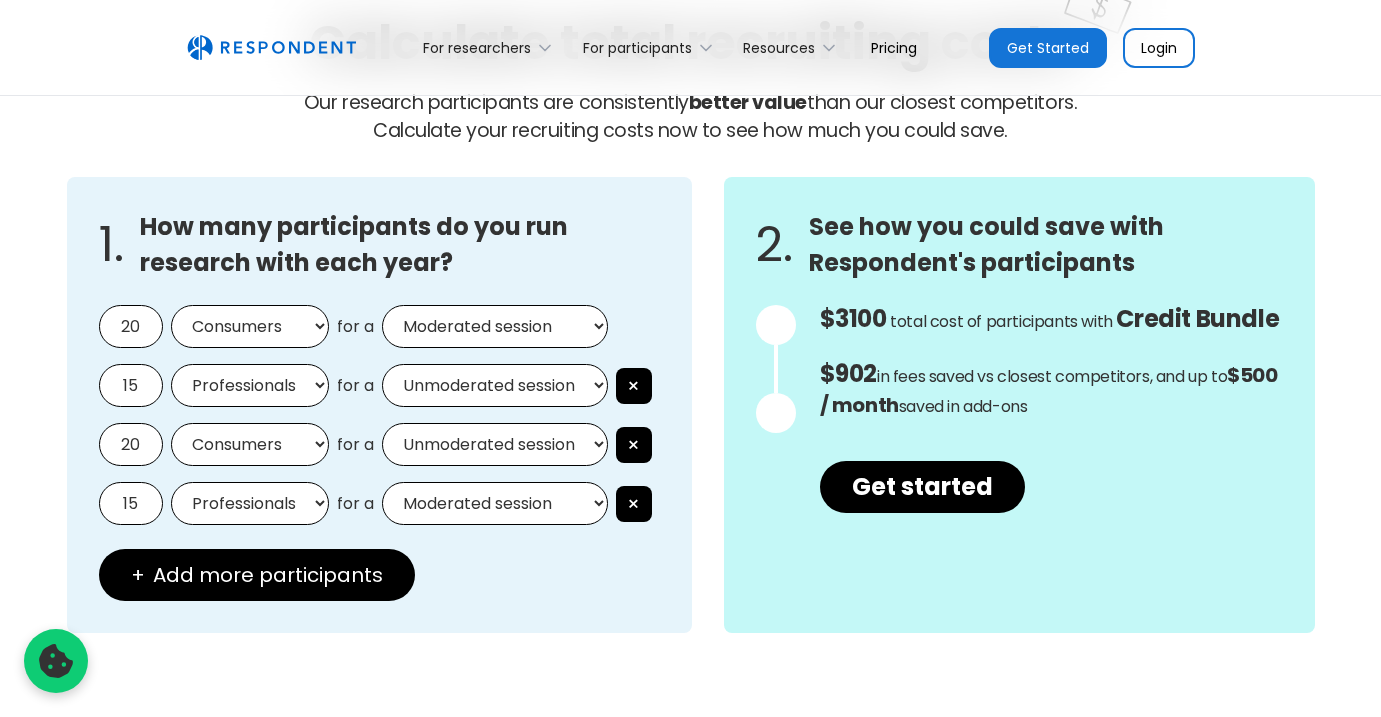 click on "Moderated session
Unmoderated session" at bounding box center [495, 503] 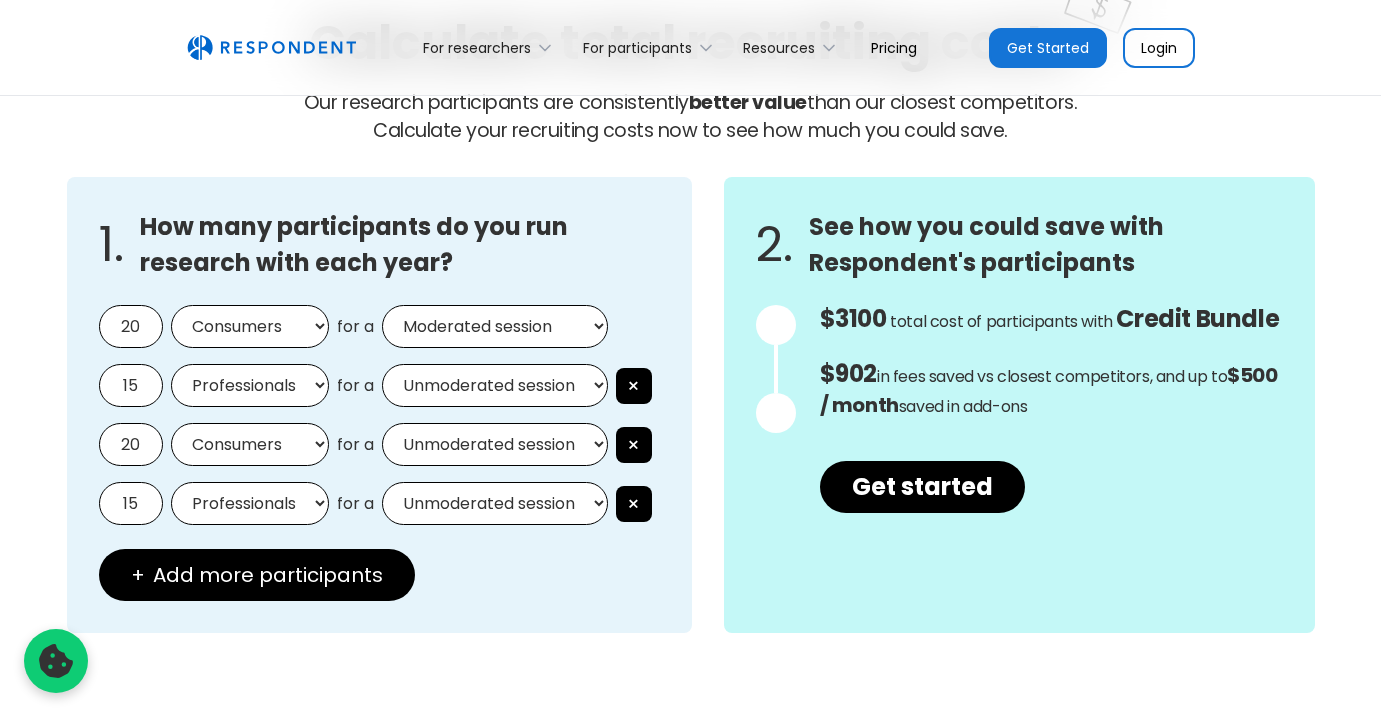 click on "Moderated session
Unmoderated session" at bounding box center [495, 444] 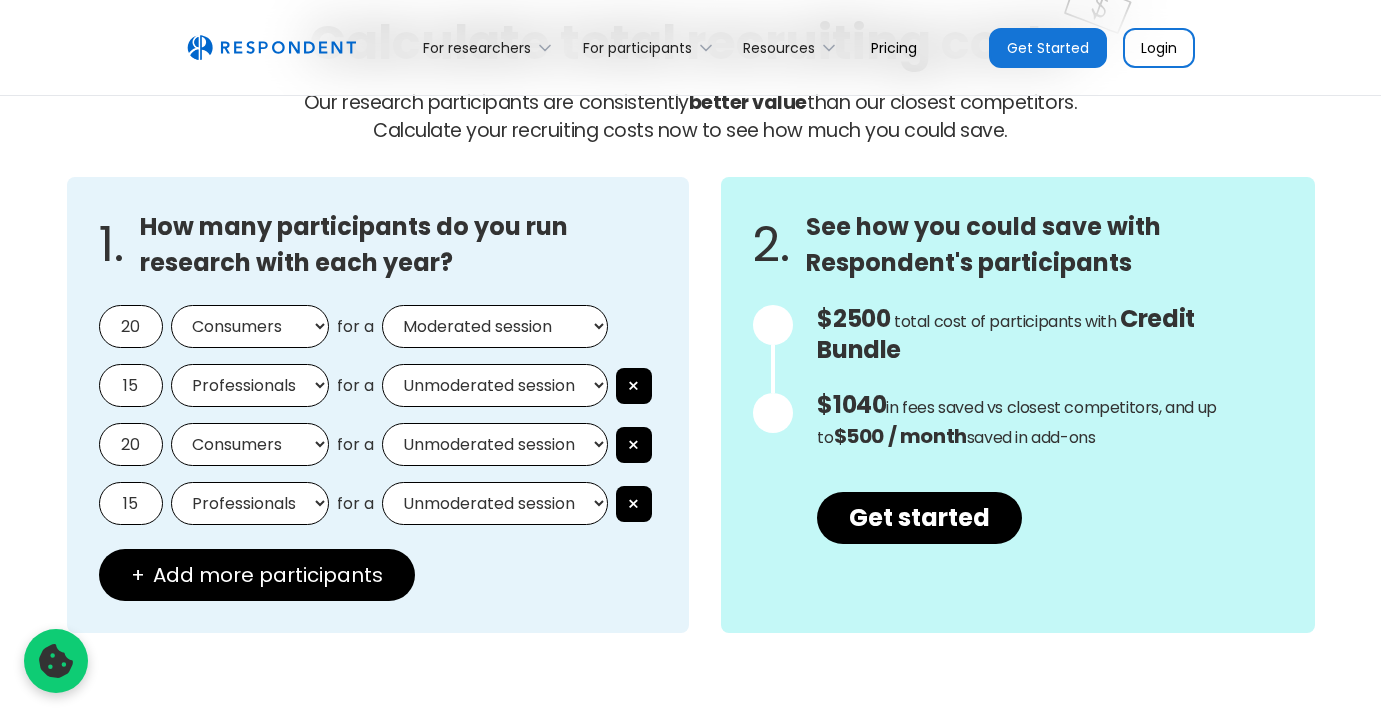 select on "moderated" 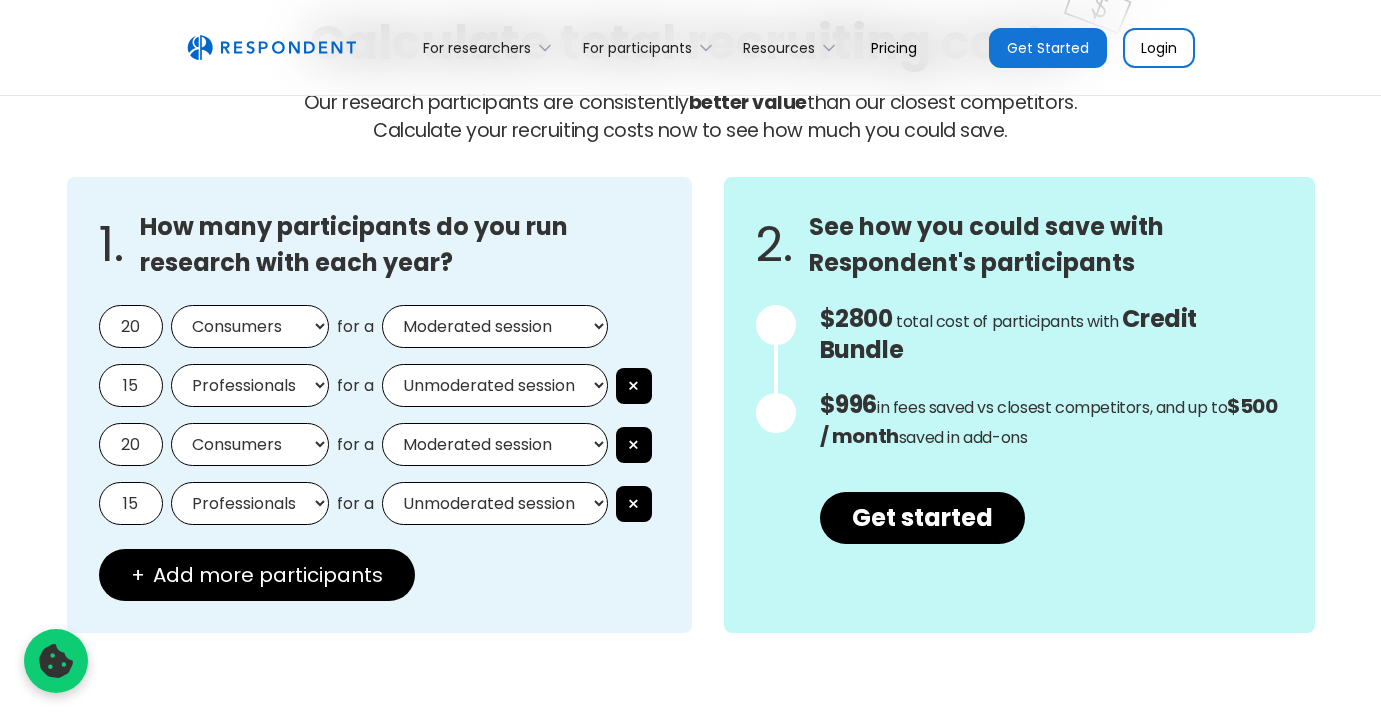 click on "Moderated session
Unmoderated session" at bounding box center [495, 326] 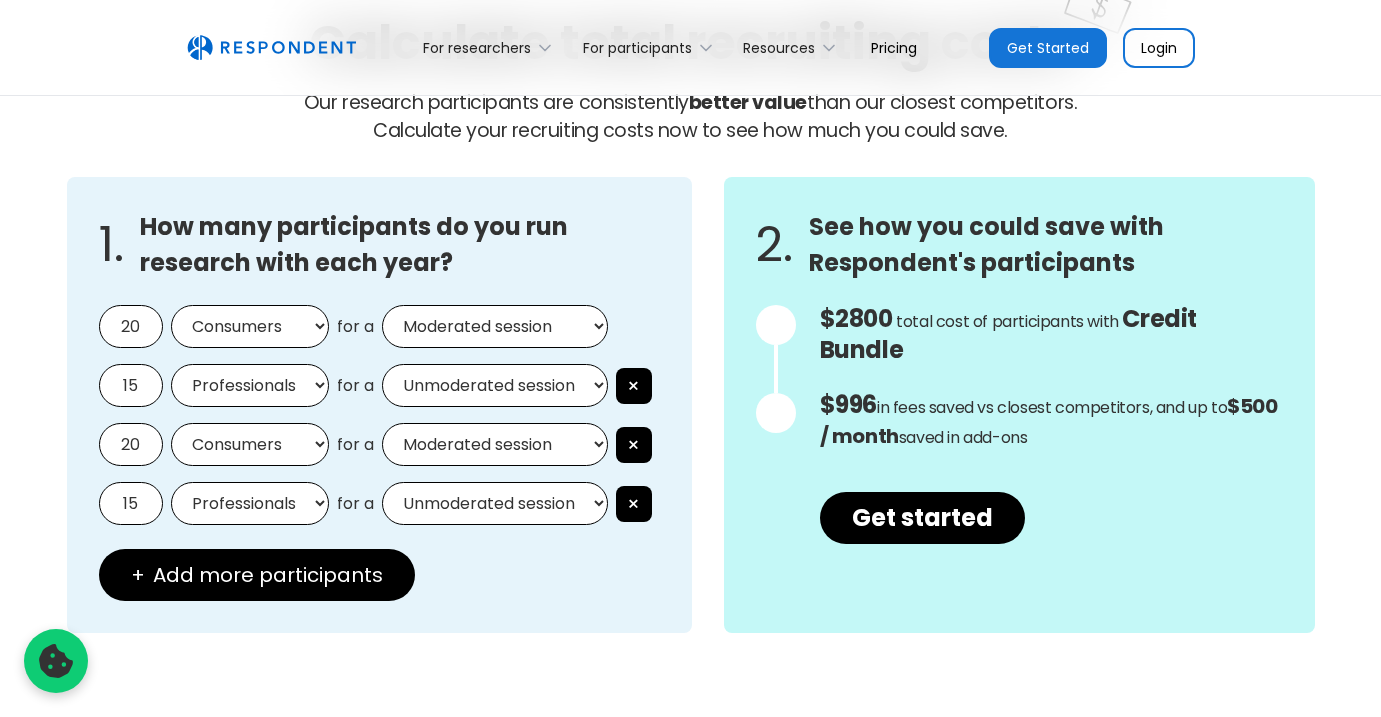 click on "Moderated session
Unmoderated session" at bounding box center (495, 385) 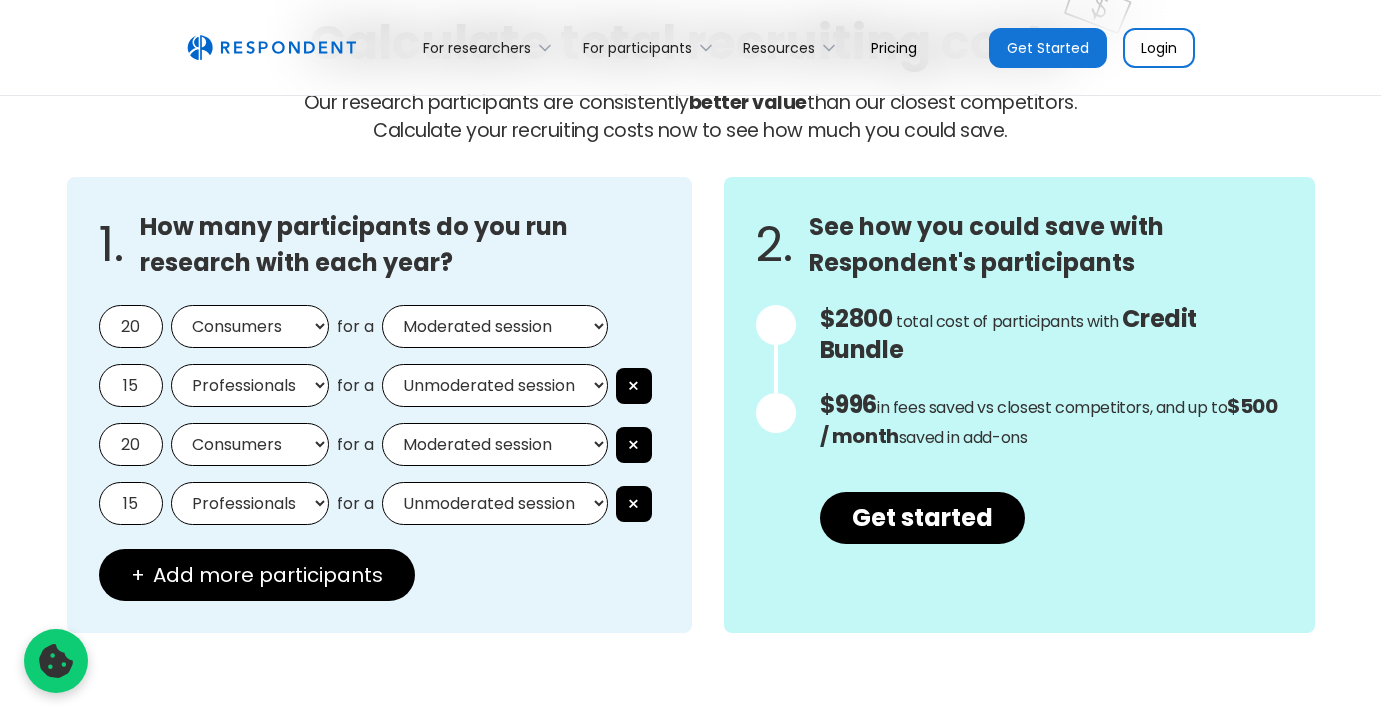 click on "Moderated session
Unmoderated session" at bounding box center [495, 385] 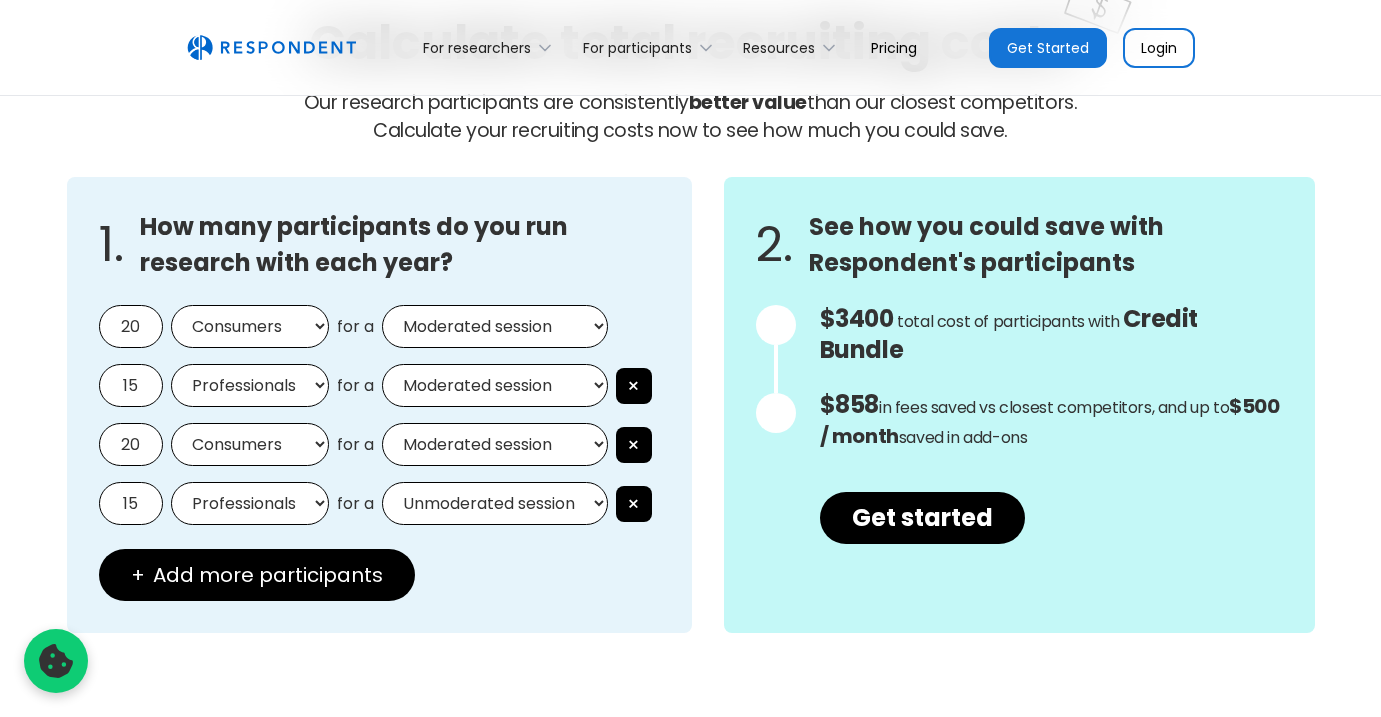 click on "Moderated session
Unmoderated session" at bounding box center [495, 444] 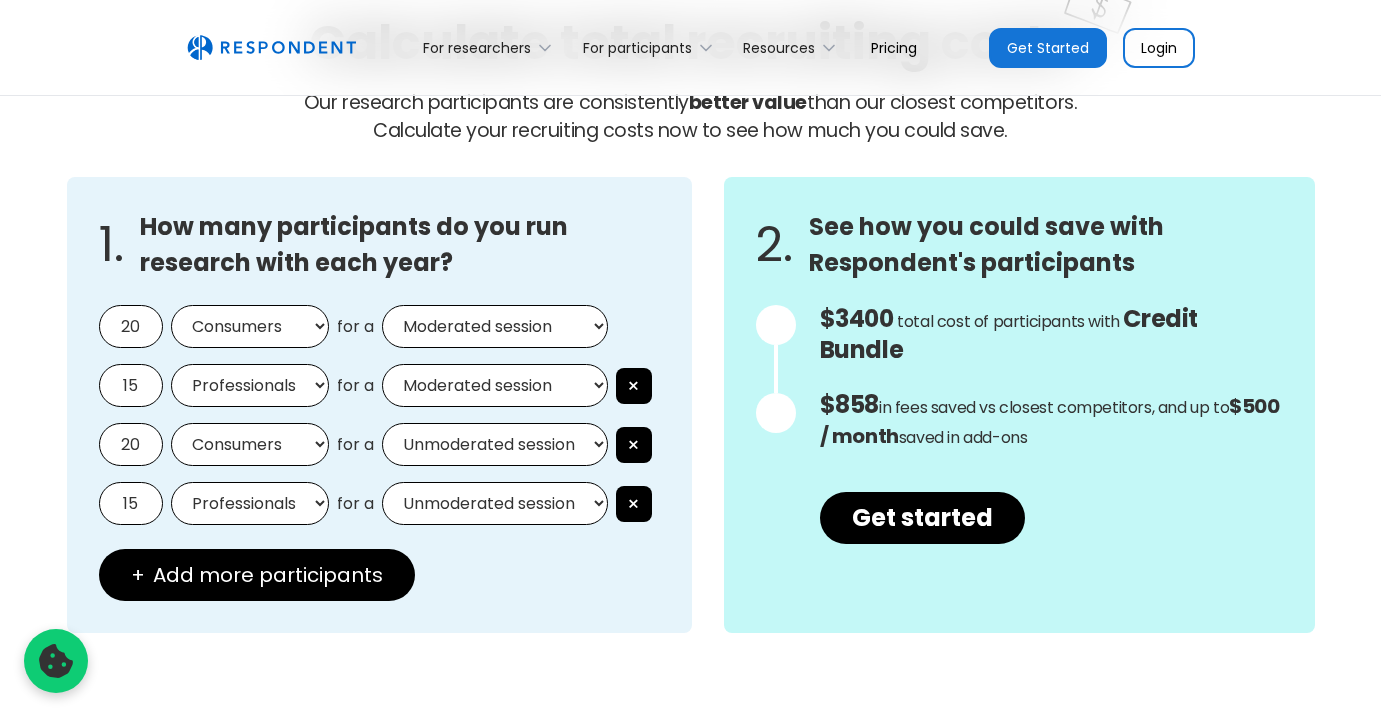click on "Moderated session
Unmoderated session" at bounding box center [495, 503] 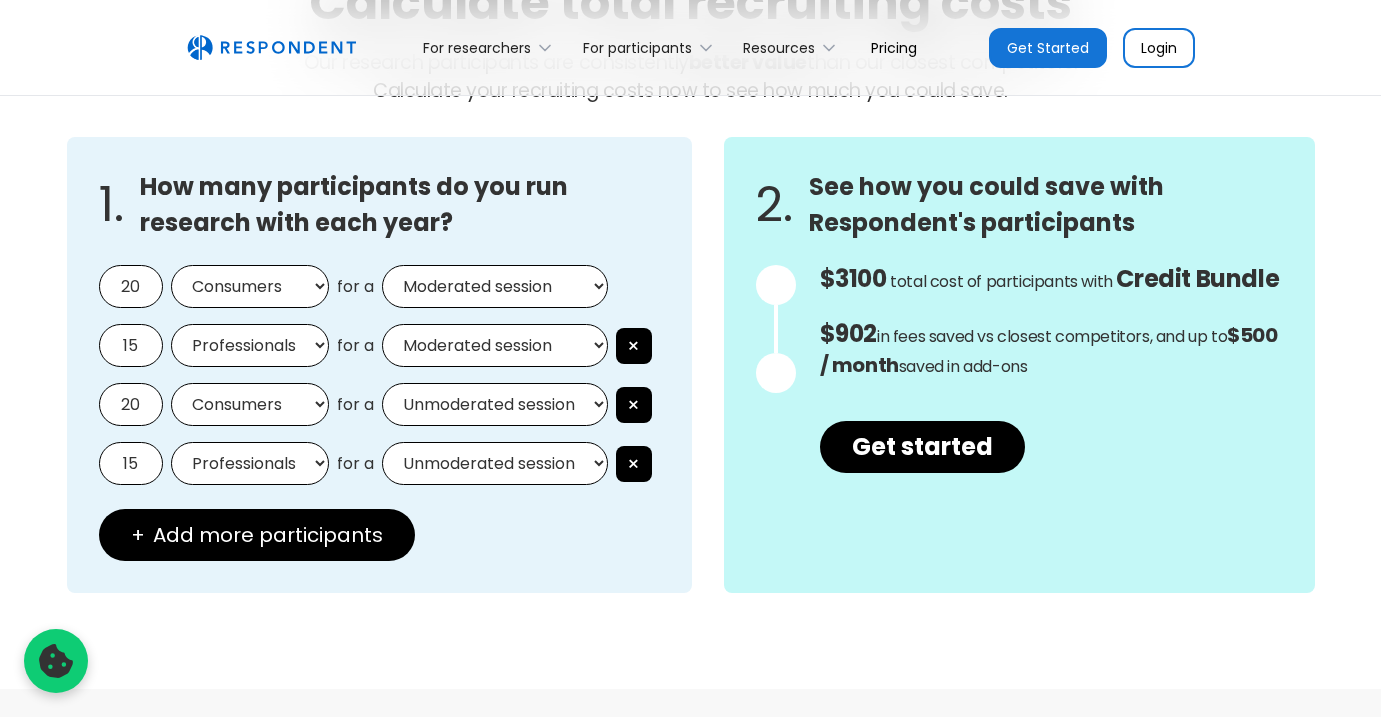 scroll, scrollTop: 1790, scrollLeft: 0, axis: vertical 